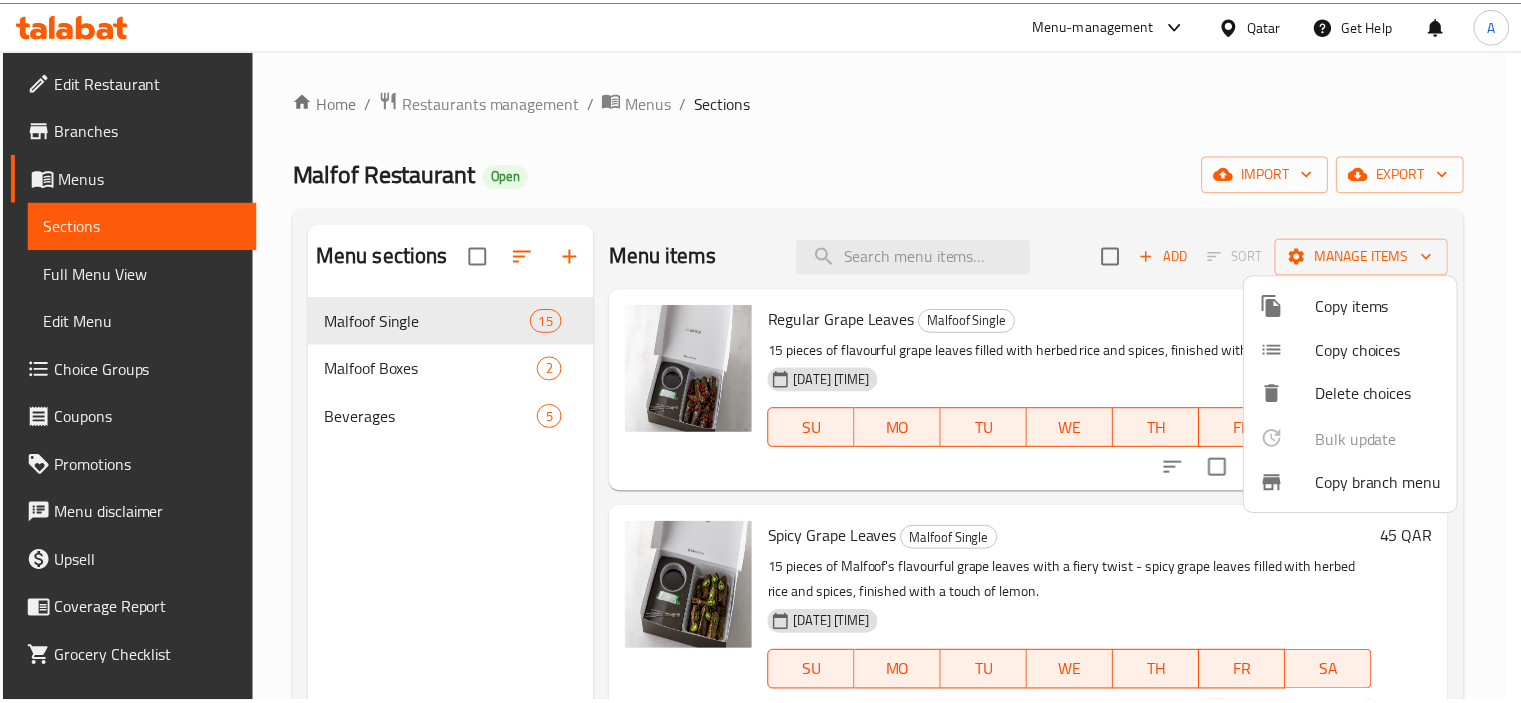 scroll, scrollTop: 0, scrollLeft: 0, axis: both 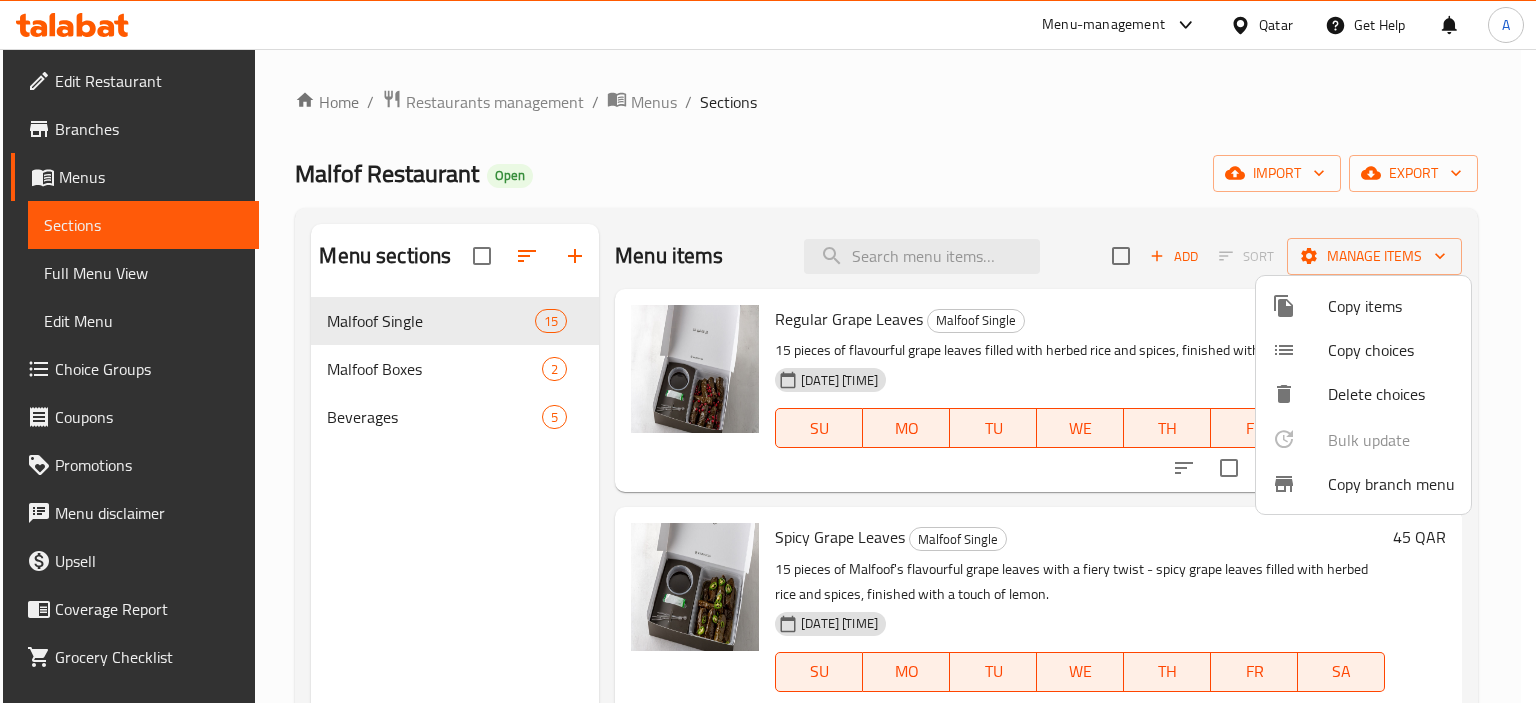 click at bounding box center (768, 351) 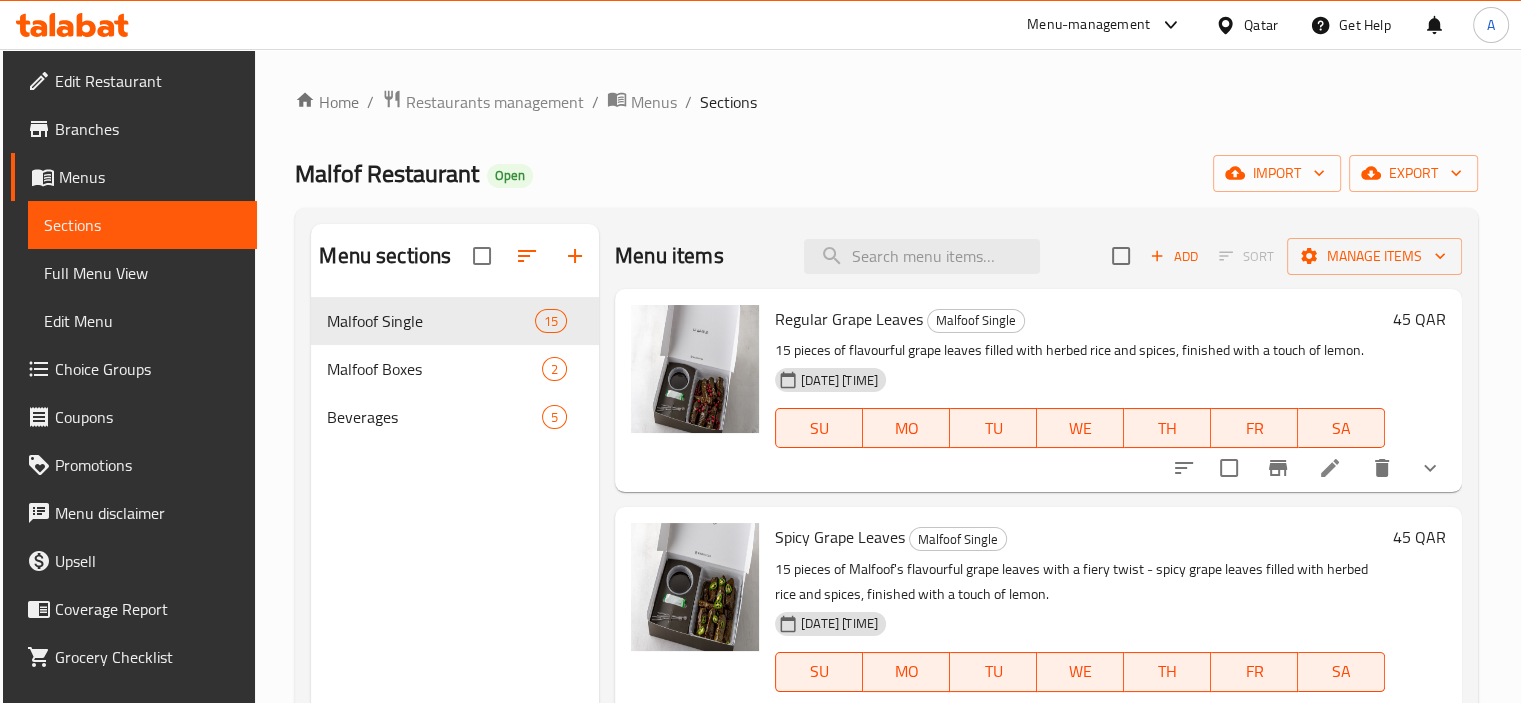 click on "Qatar" at bounding box center [1261, 25] 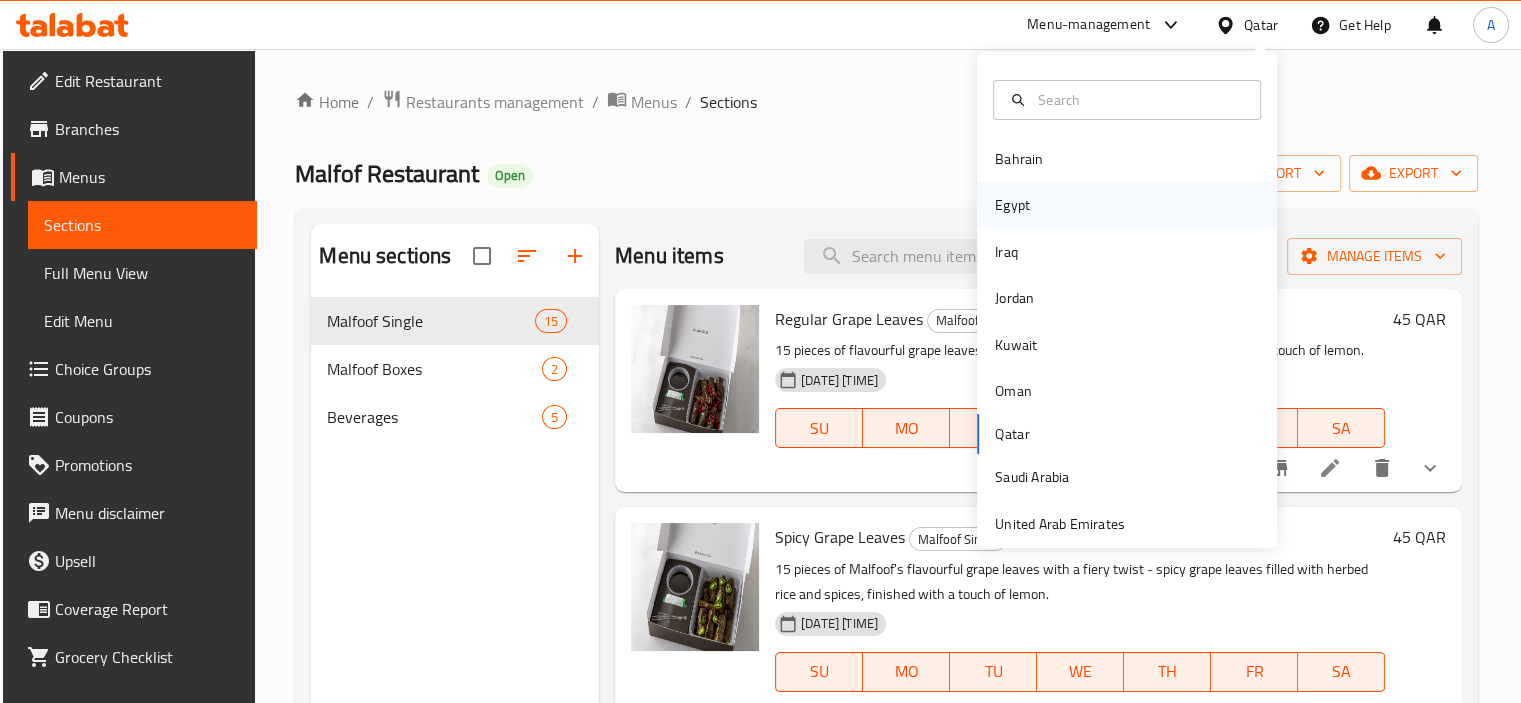 click on "Egypt" at bounding box center (1012, 205) 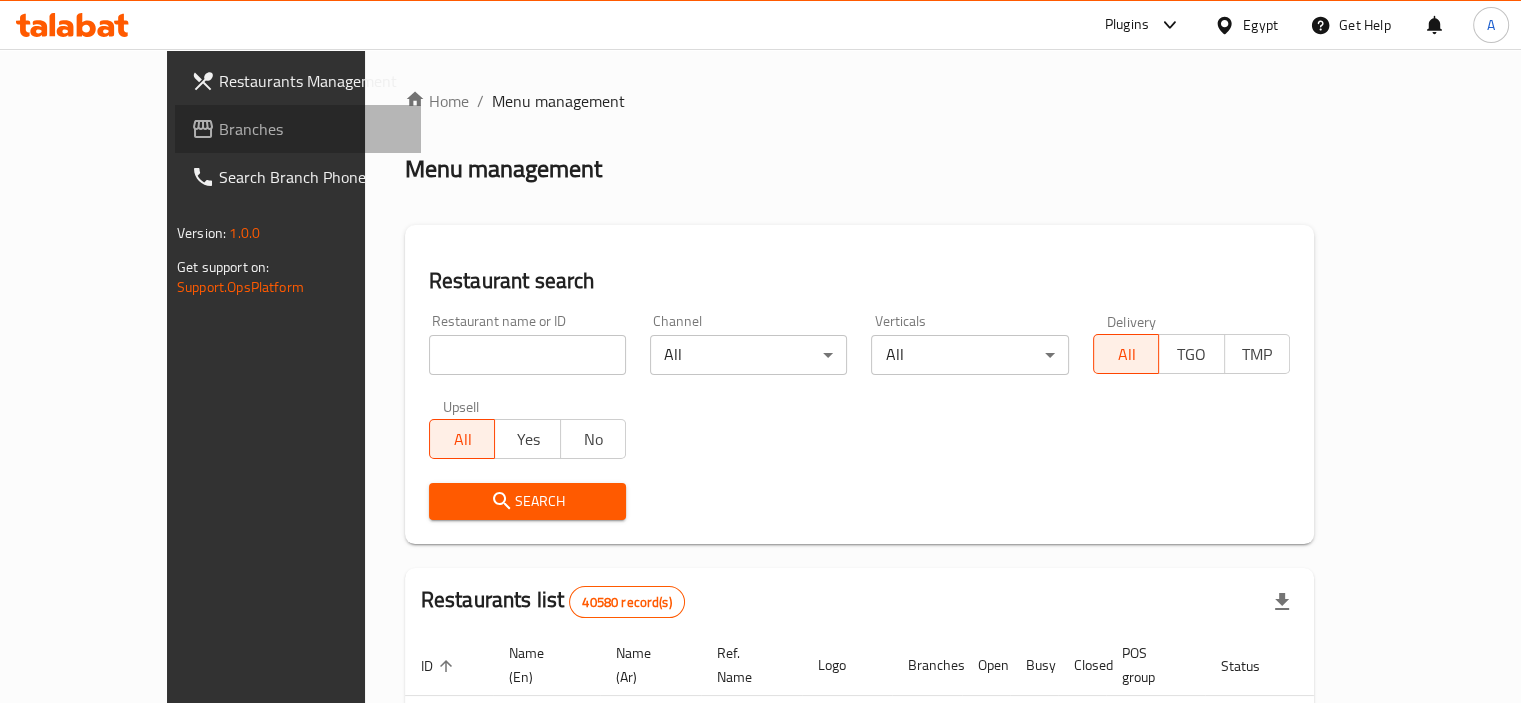 click on "Branches" at bounding box center (312, 129) 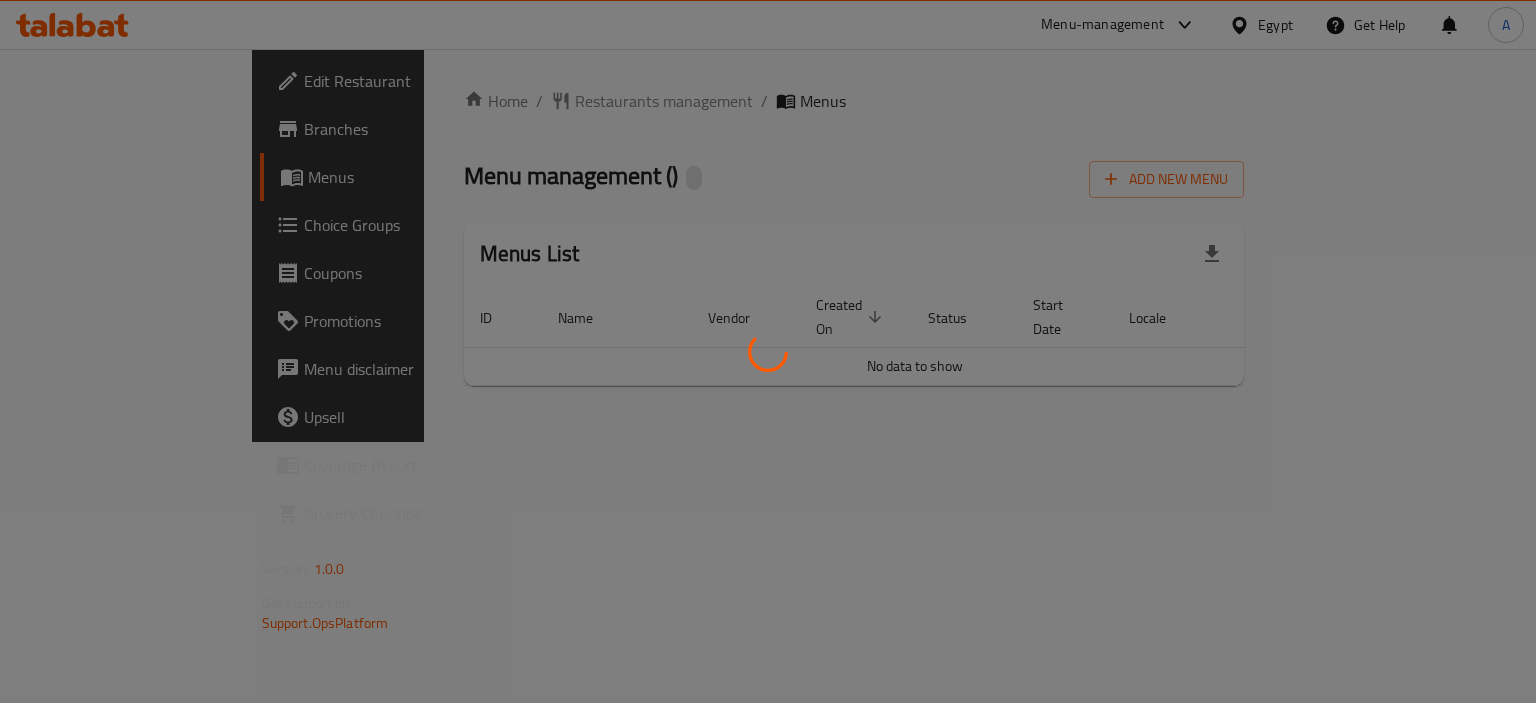 scroll, scrollTop: 0, scrollLeft: 0, axis: both 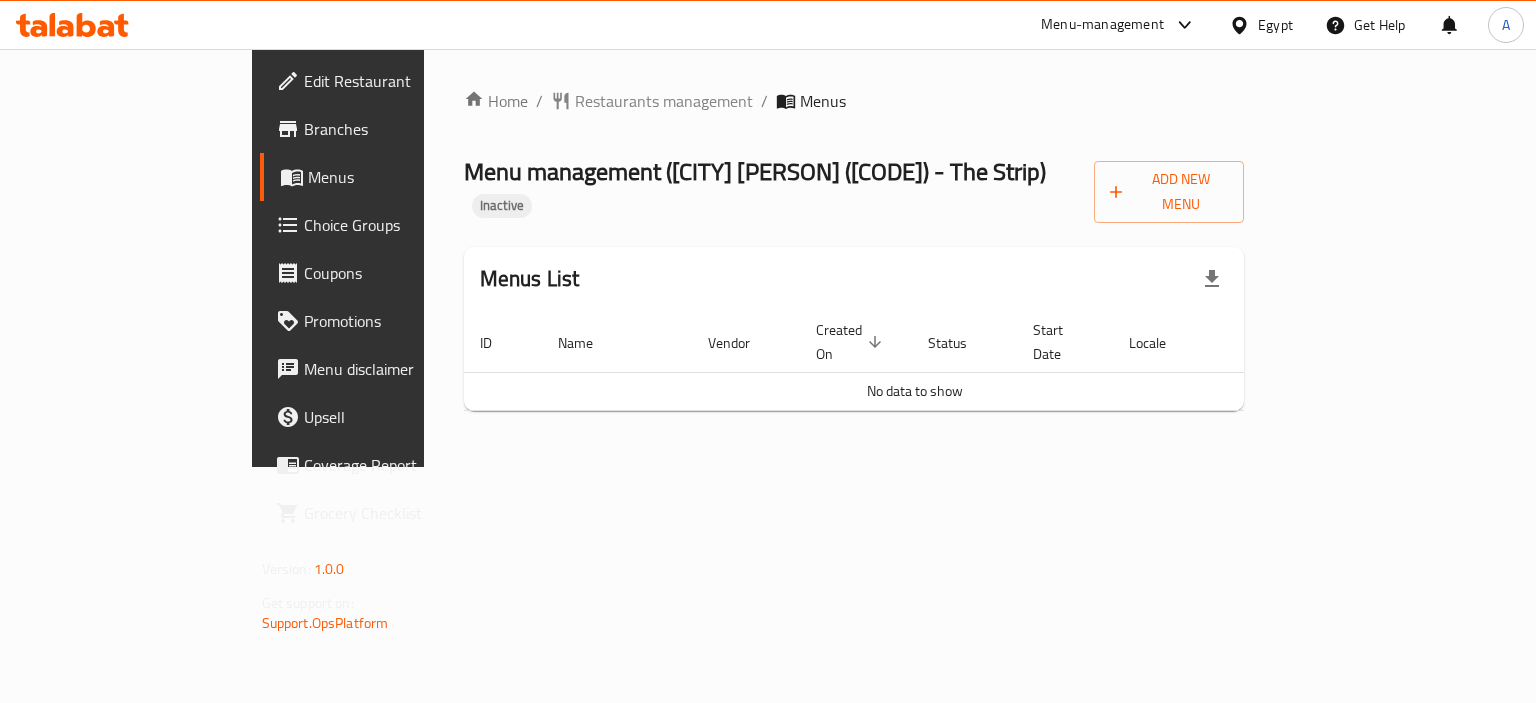 click on "Branches" at bounding box center [398, 129] 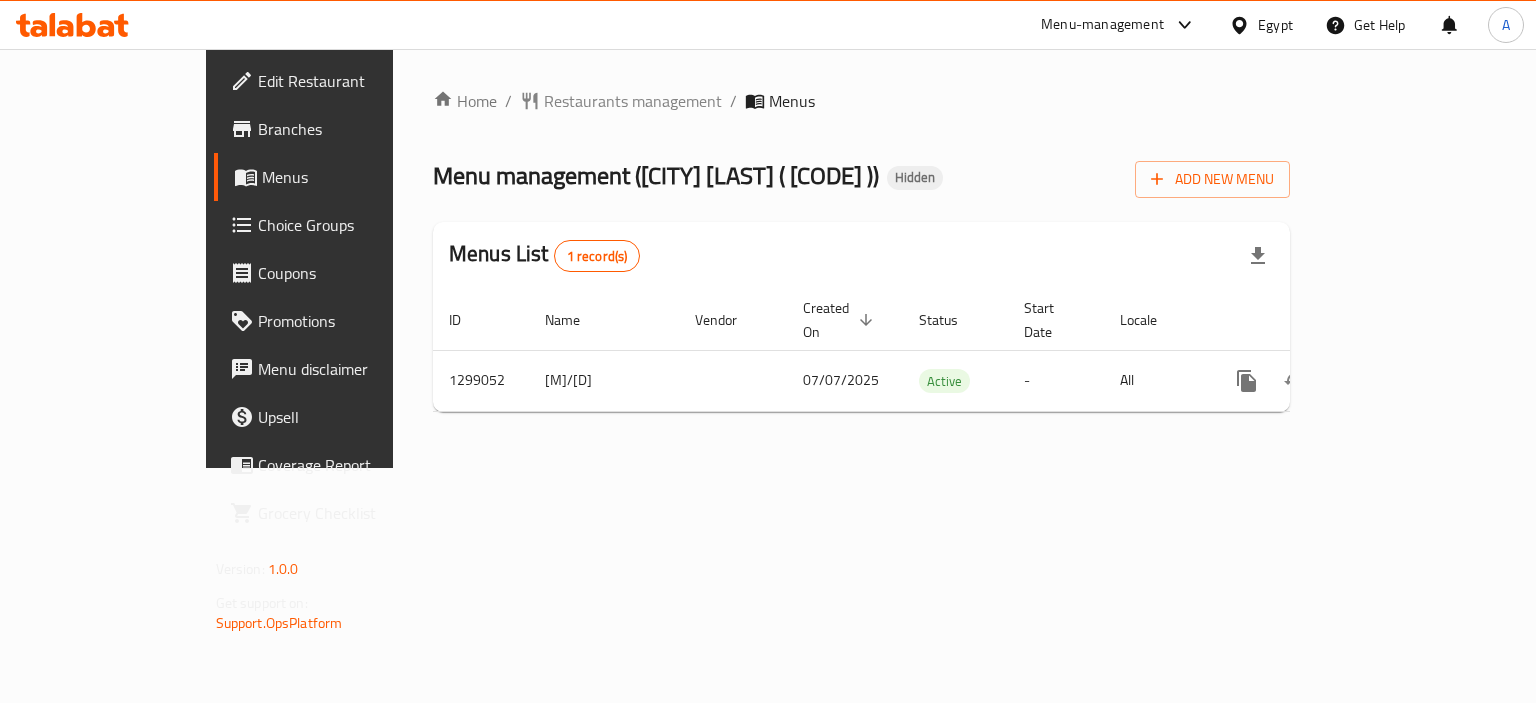 scroll, scrollTop: 0, scrollLeft: 0, axis: both 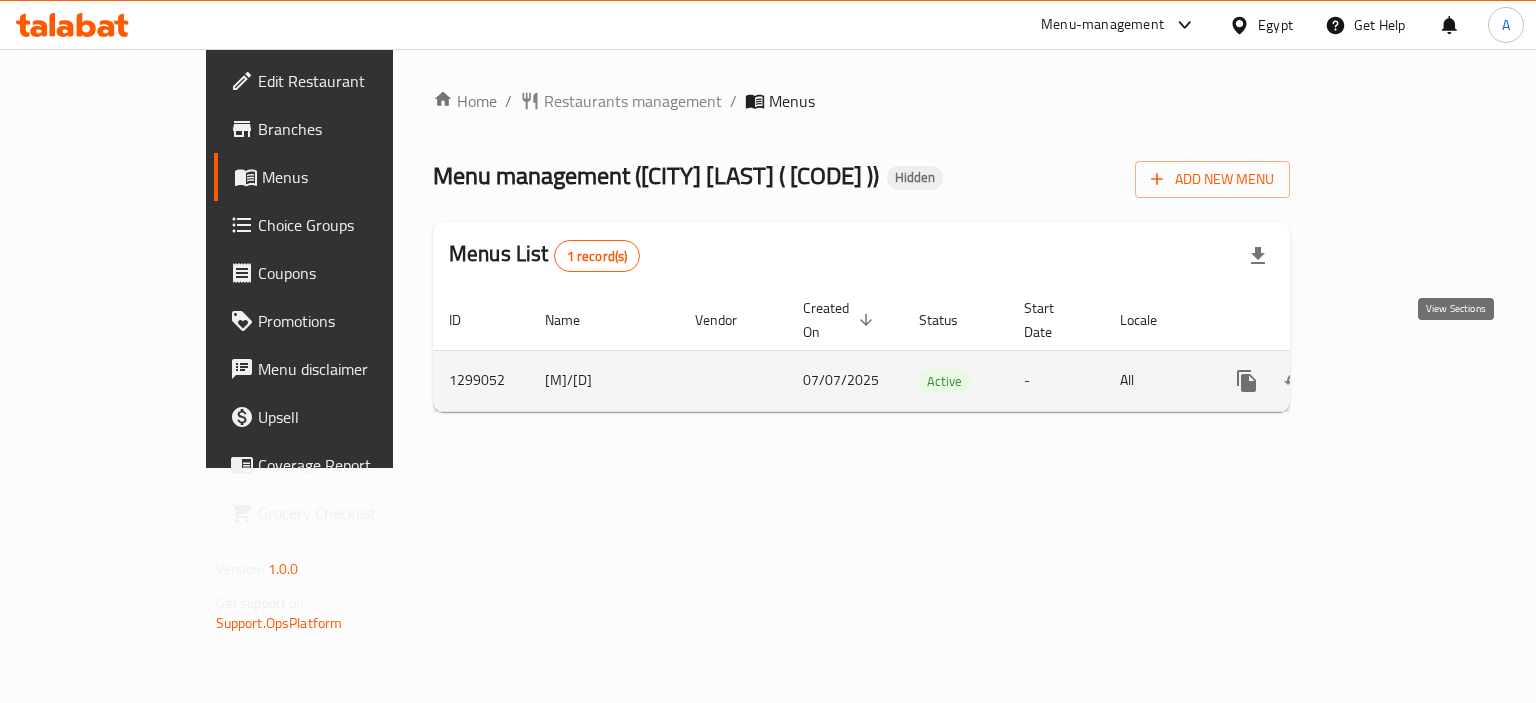 click 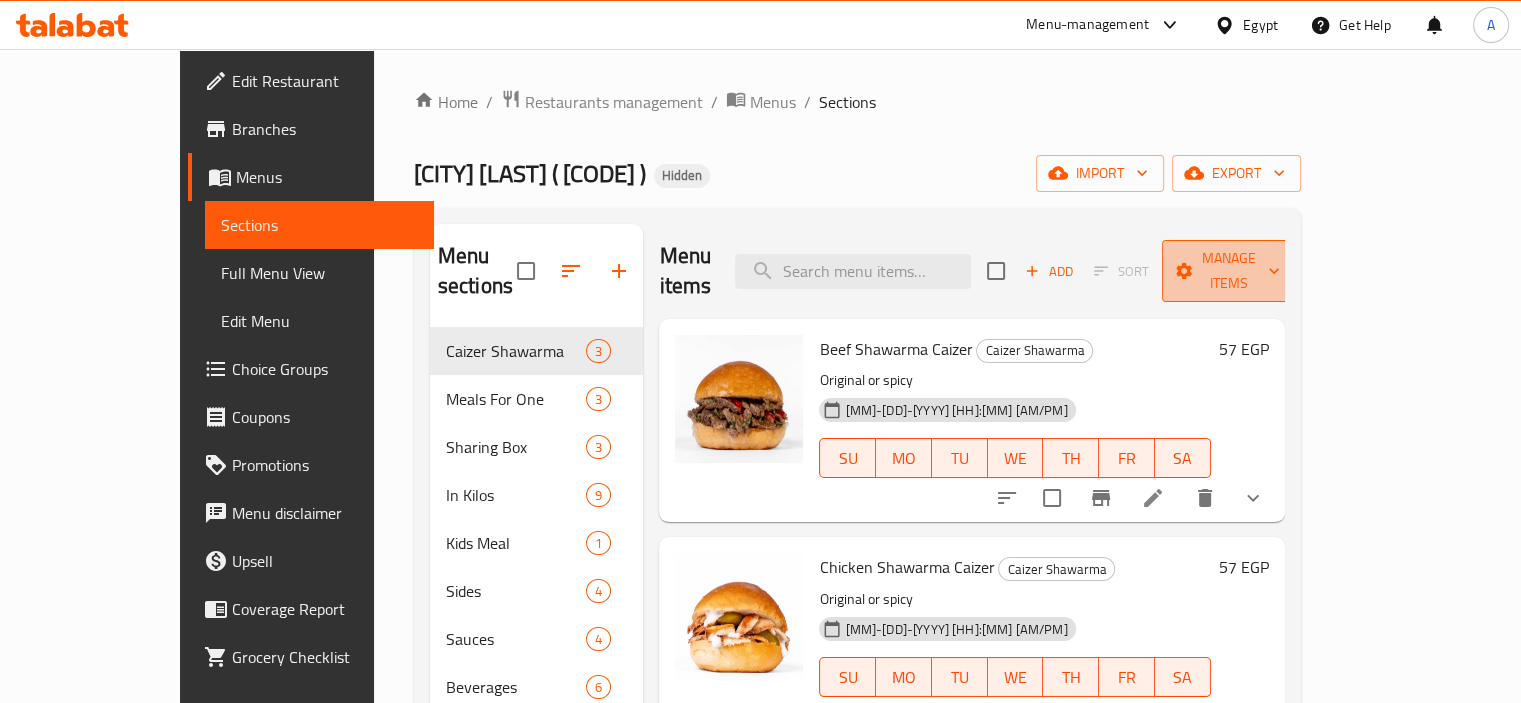 click on "Manage items" at bounding box center [1229, 271] 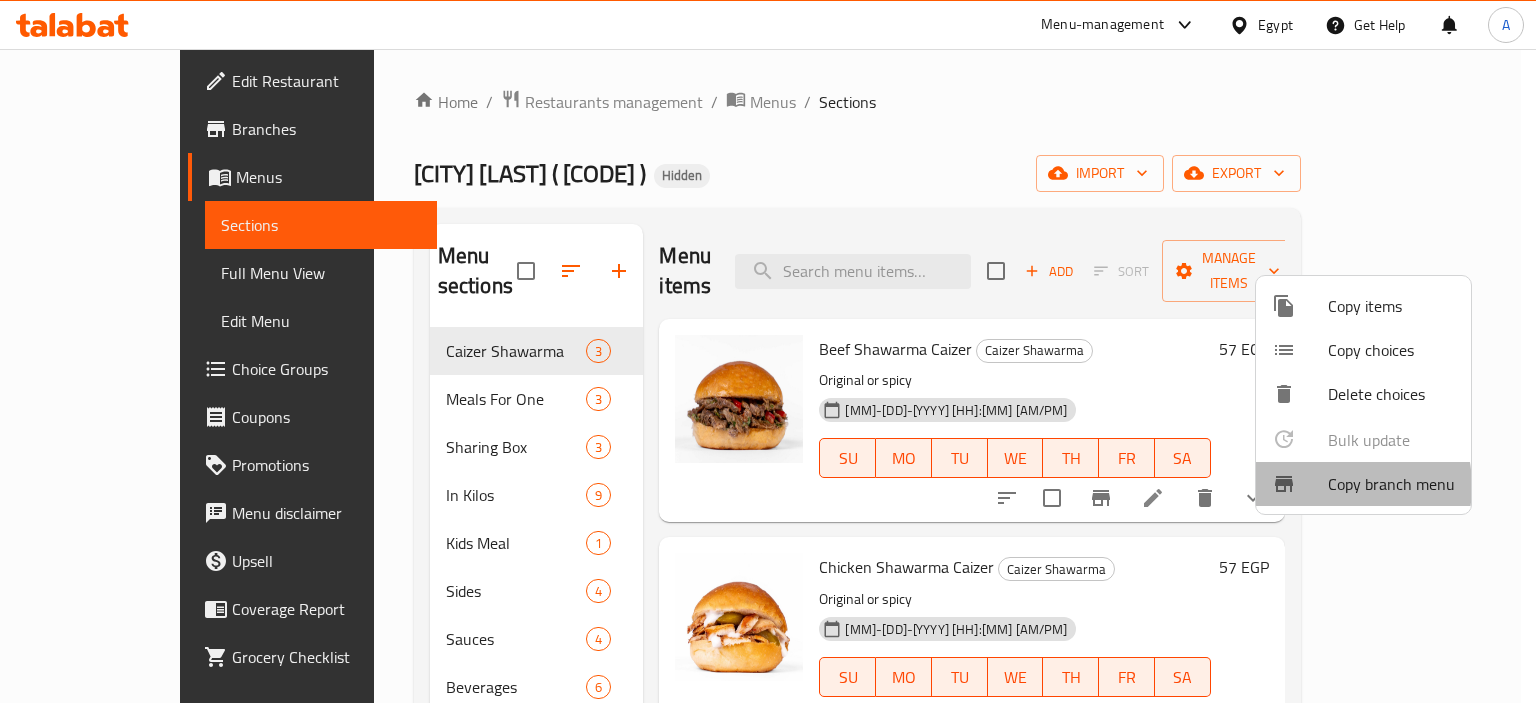 click on "Copy branch menu" at bounding box center (1391, 484) 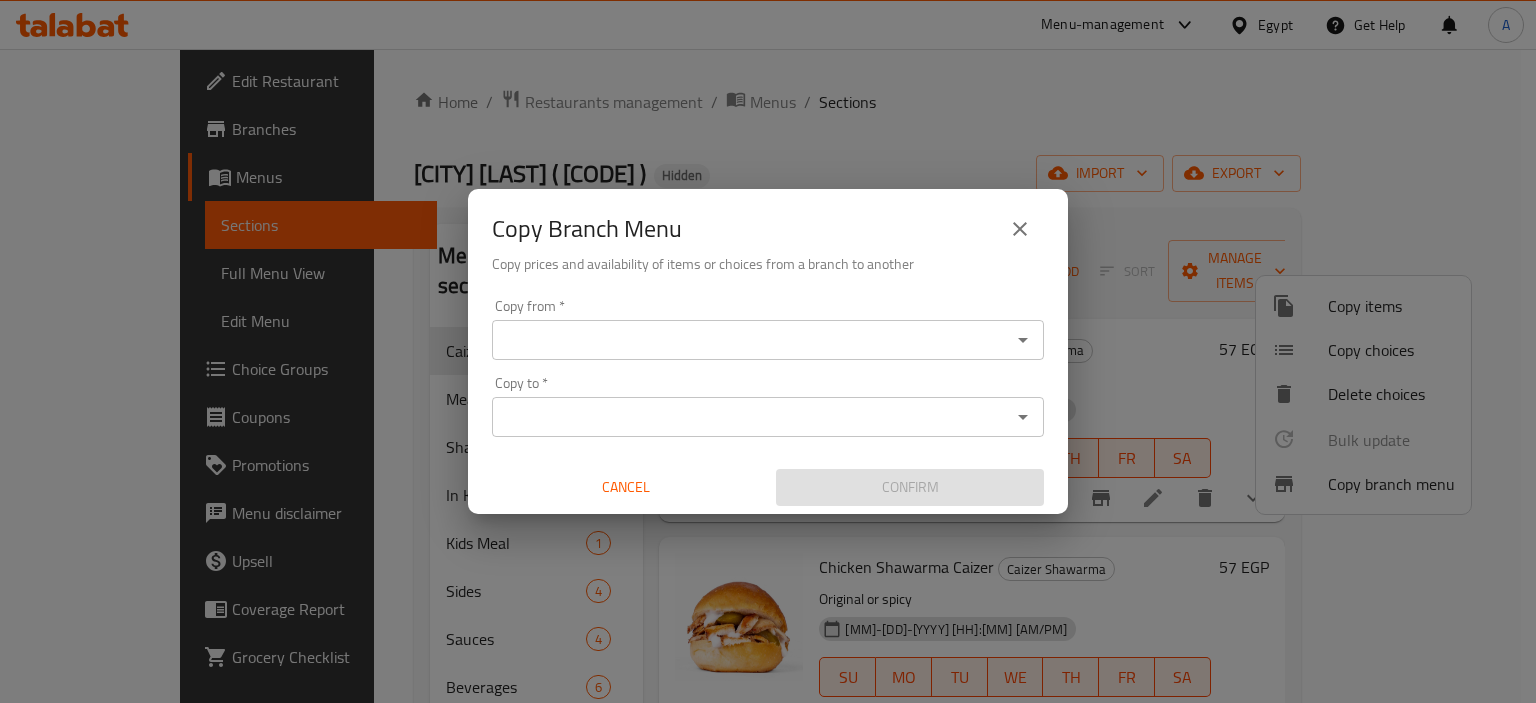 click 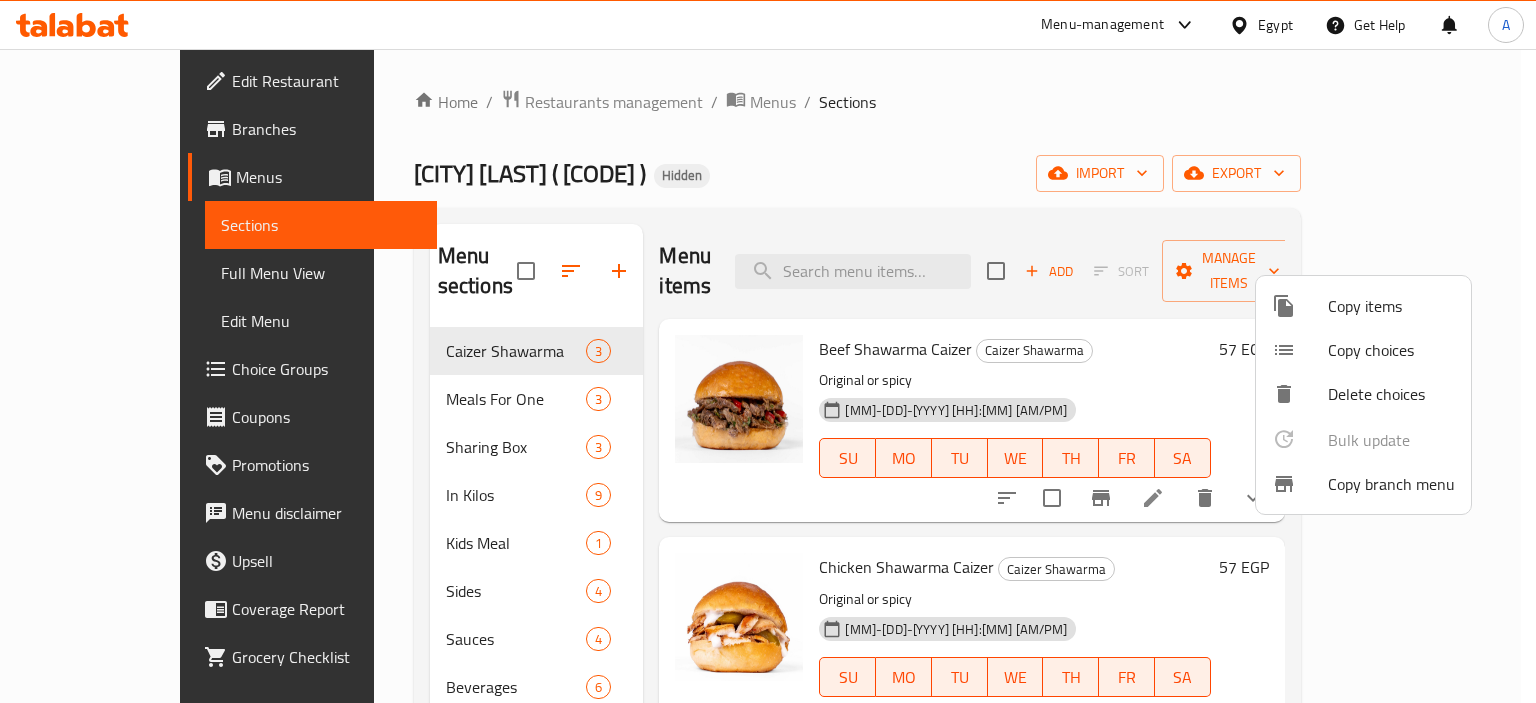 click at bounding box center (768, 351) 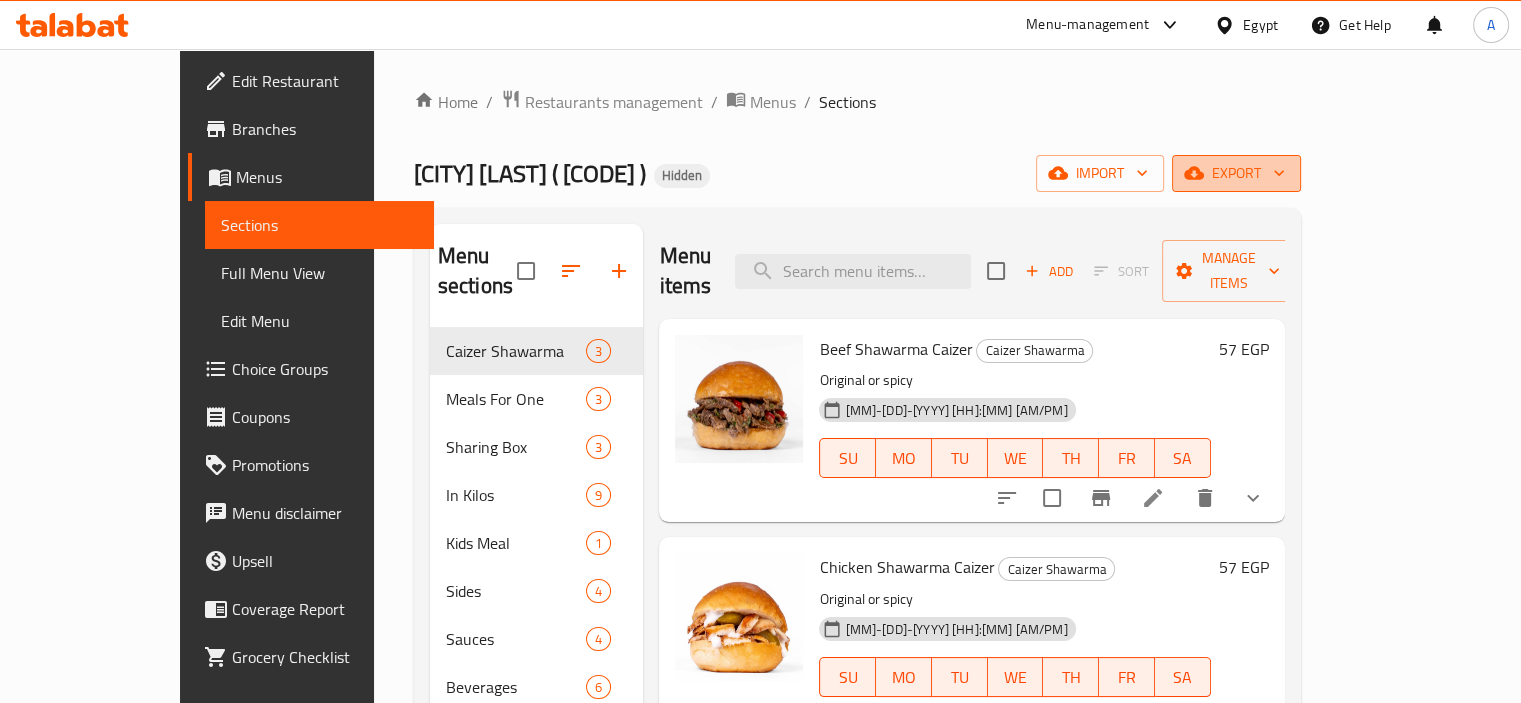click on "export" at bounding box center (1236, 173) 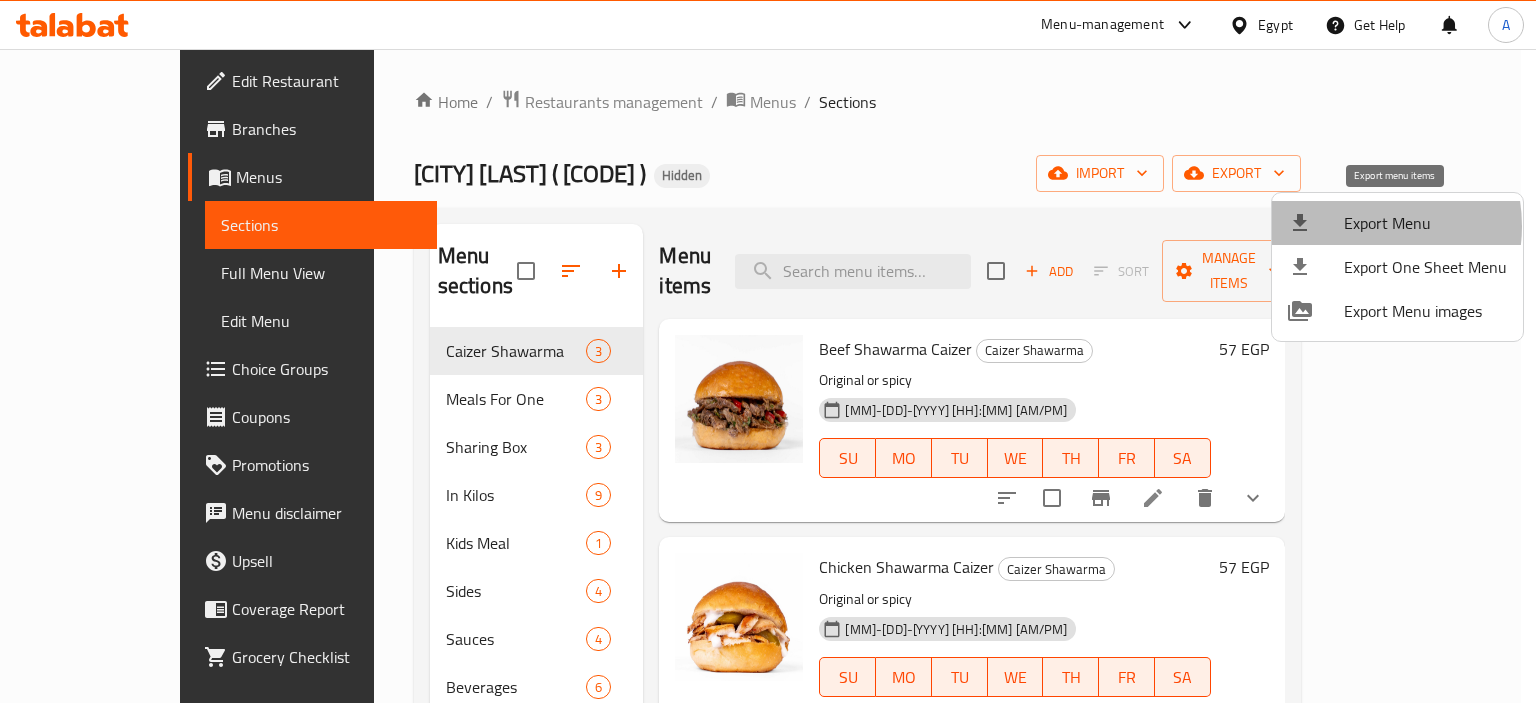click on "Export Menu" at bounding box center (1425, 223) 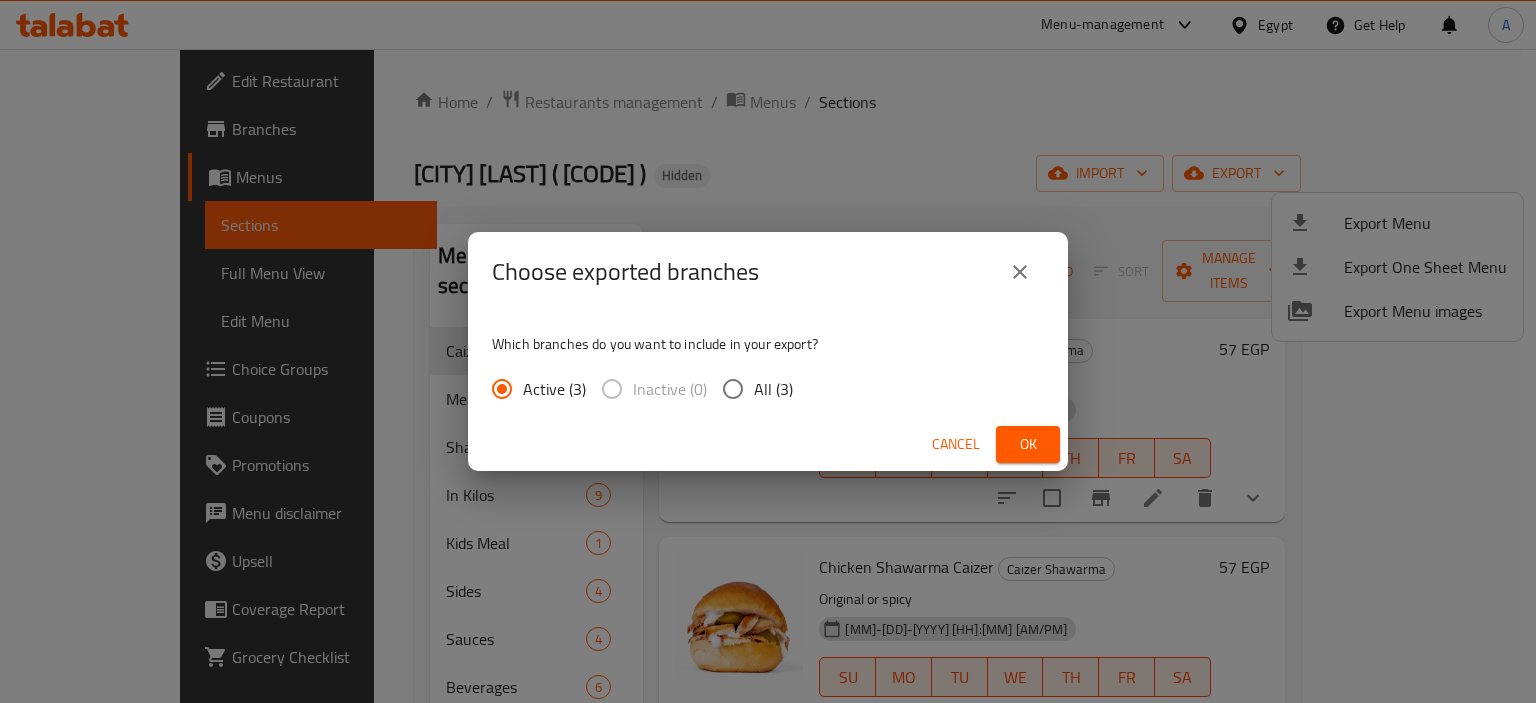 click on "All (3)" at bounding box center [773, 389] 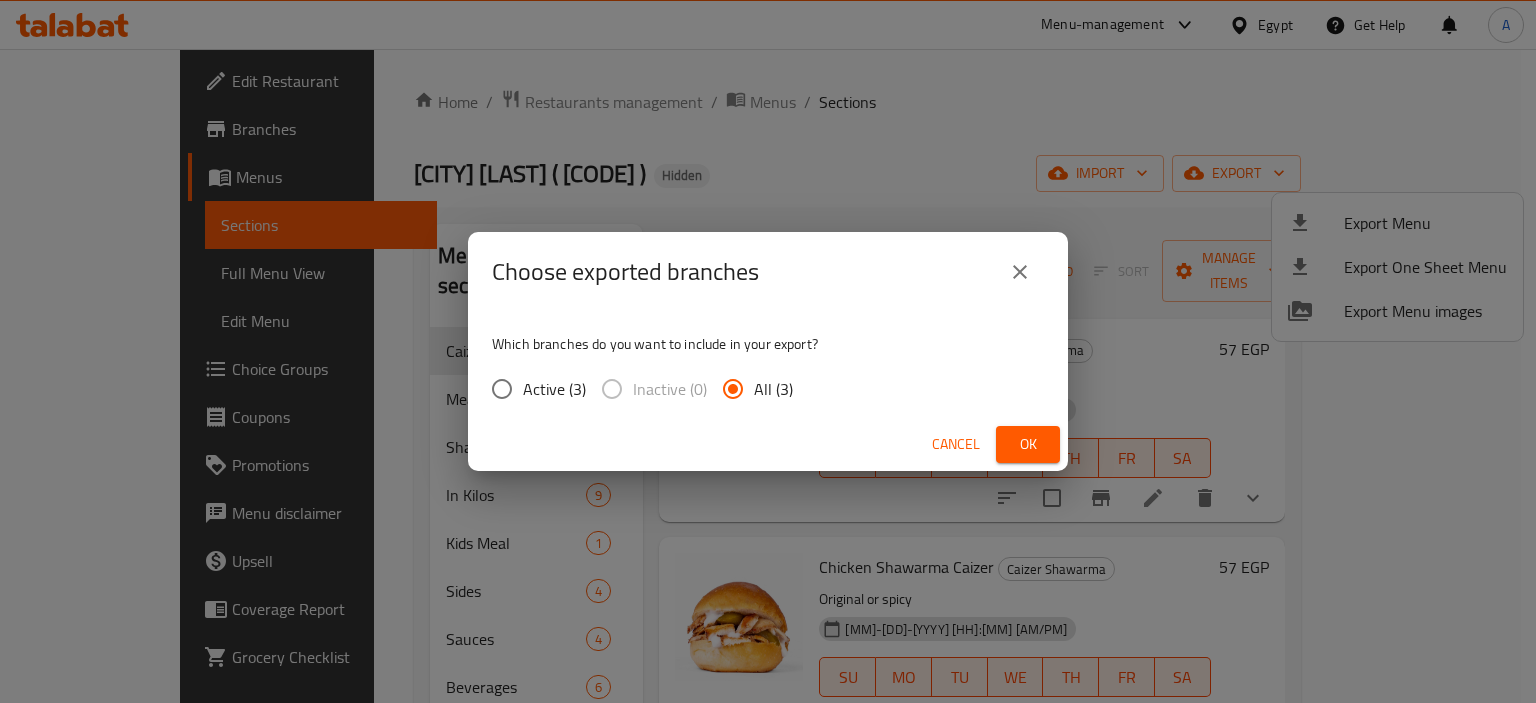 click on "Ok" at bounding box center [1028, 444] 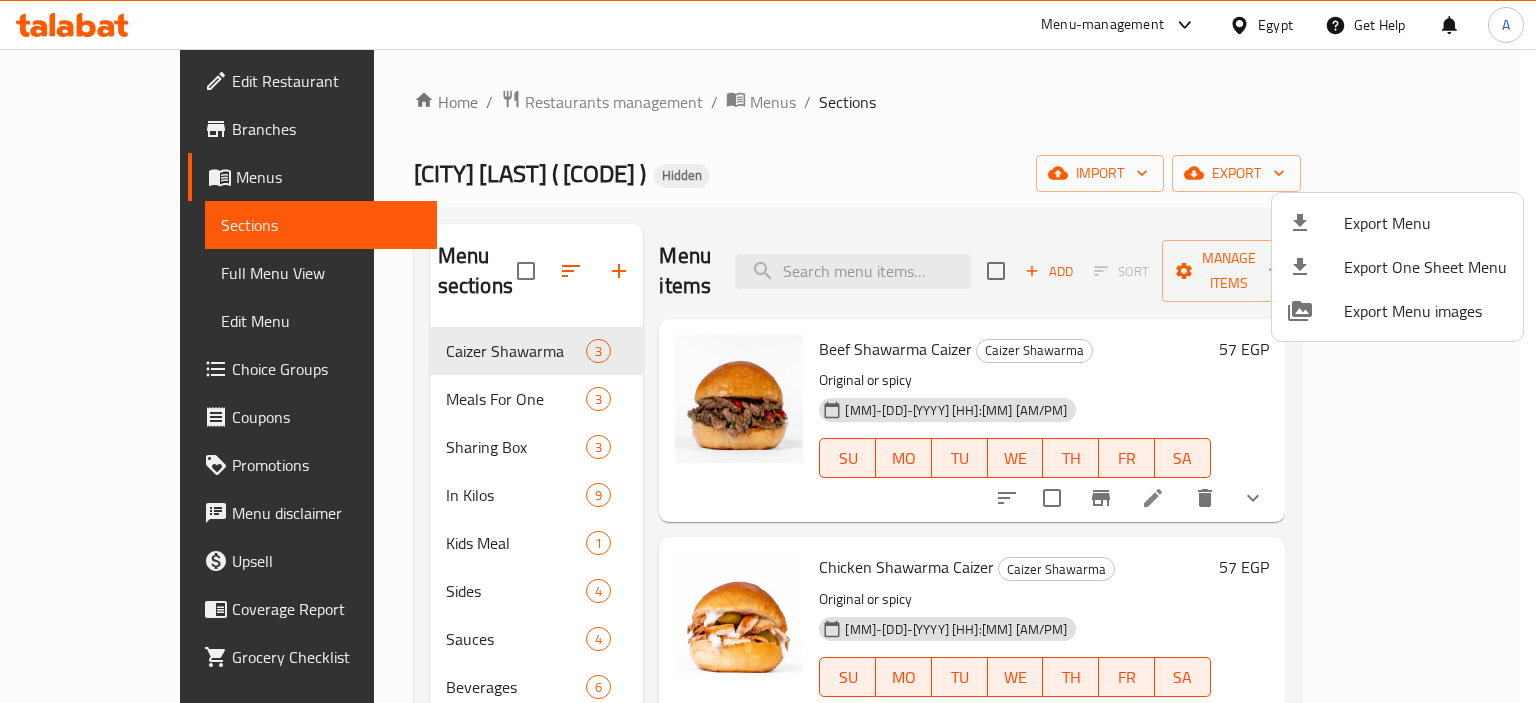 type 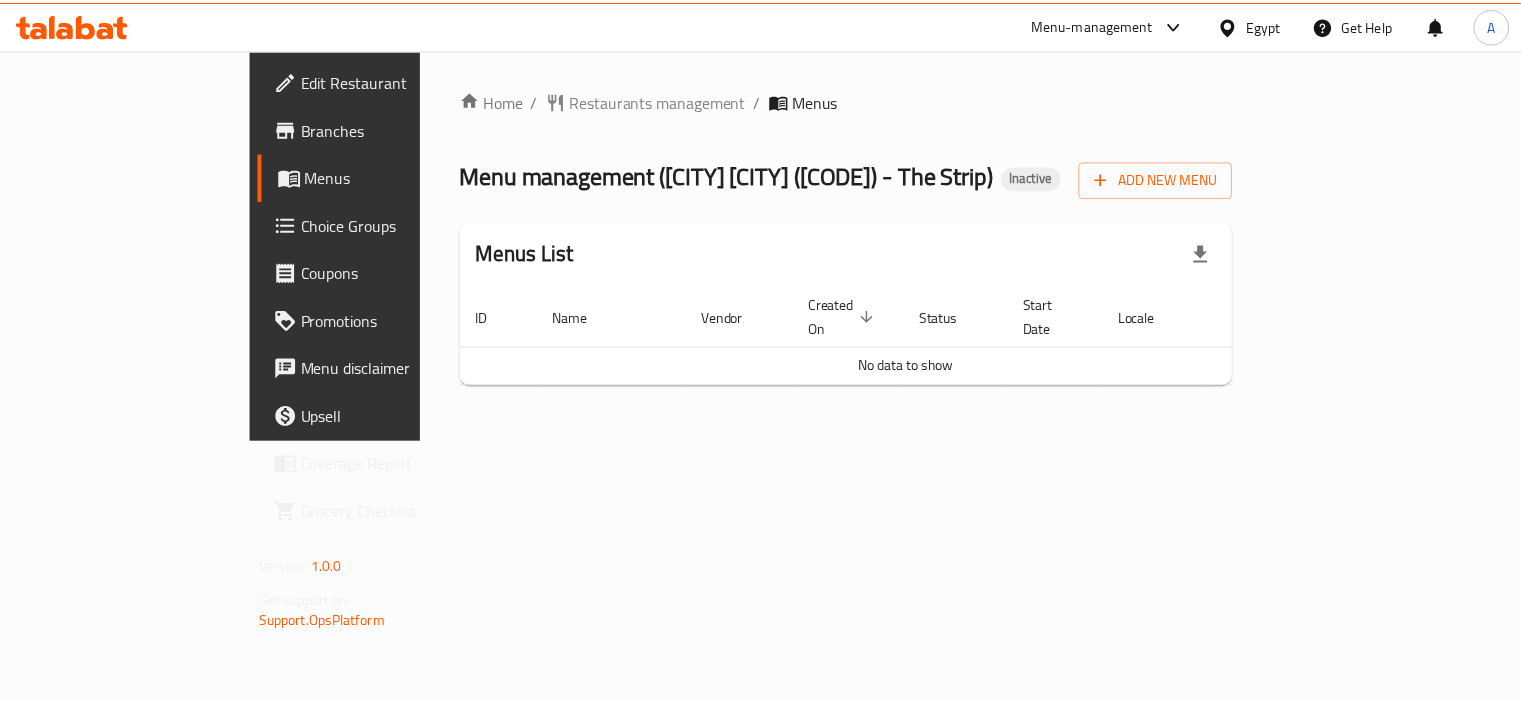scroll, scrollTop: 0, scrollLeft: 0, axis: both 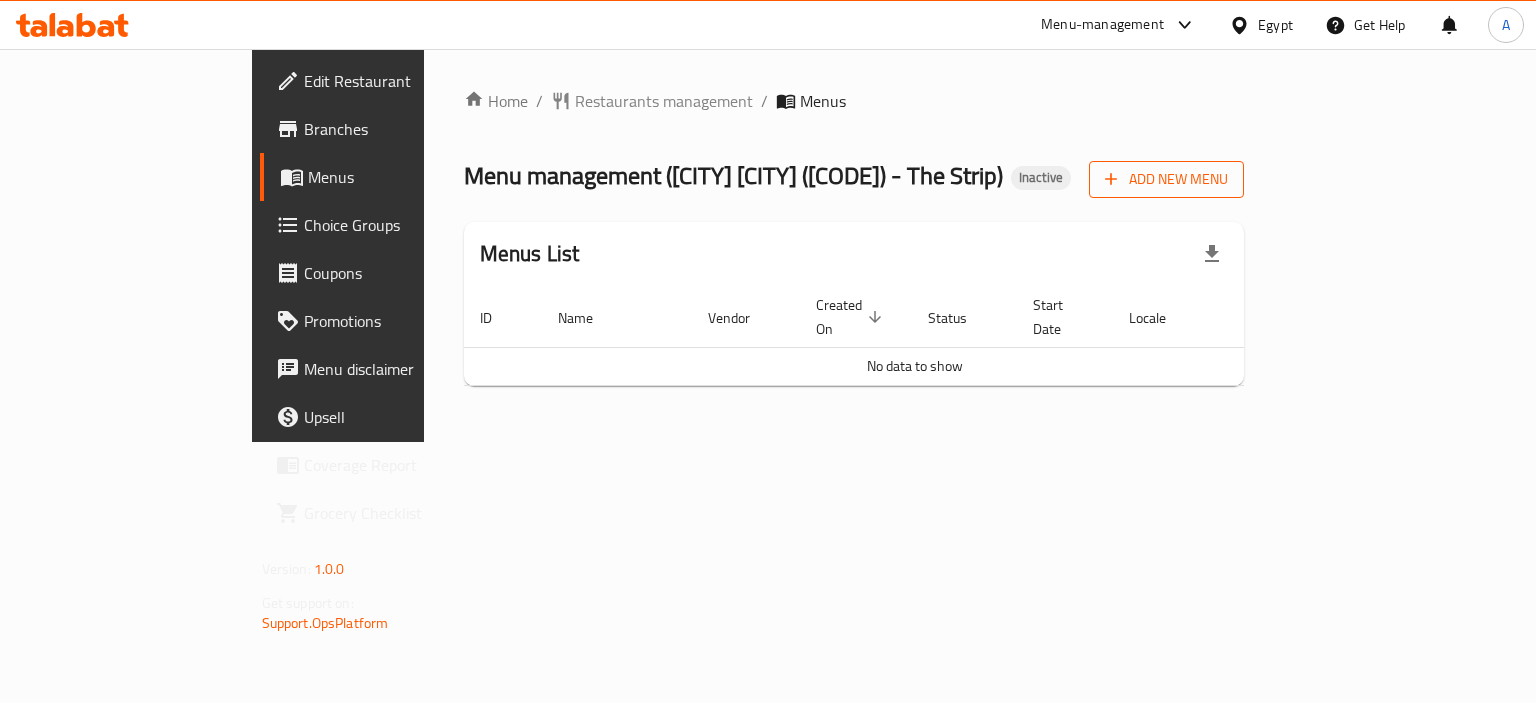 click on "Add New Menu" at bounding box center [1166, 179] 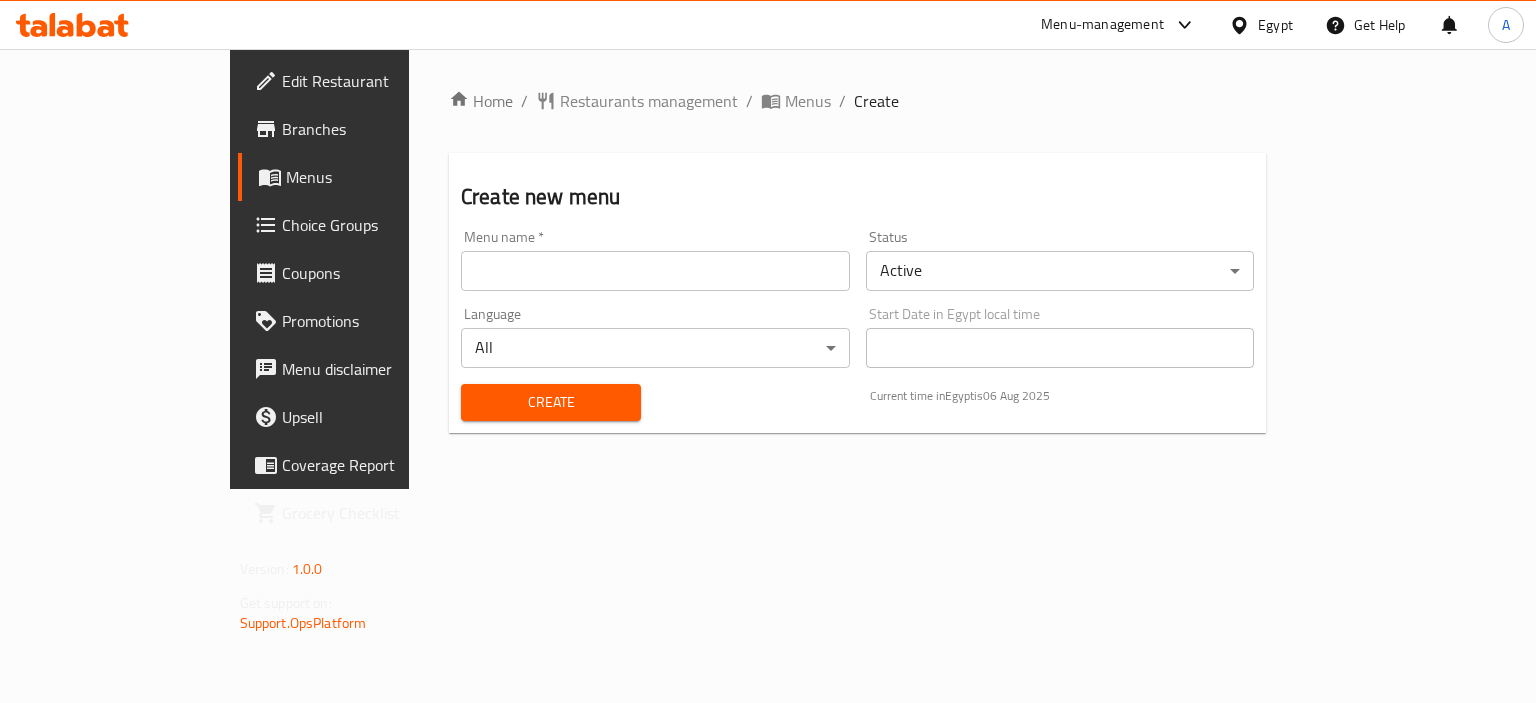 click at bounding box center (655, 271) 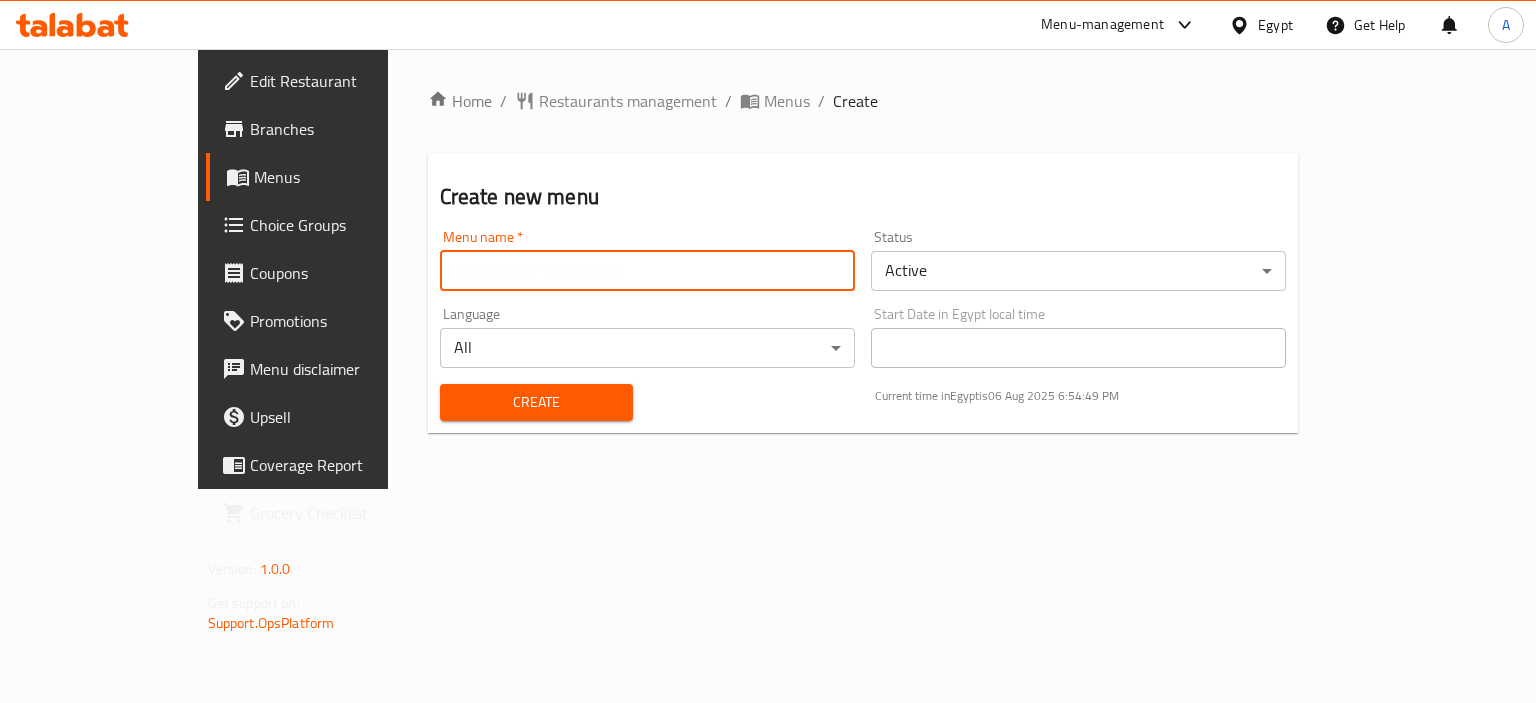 type on "22/5" 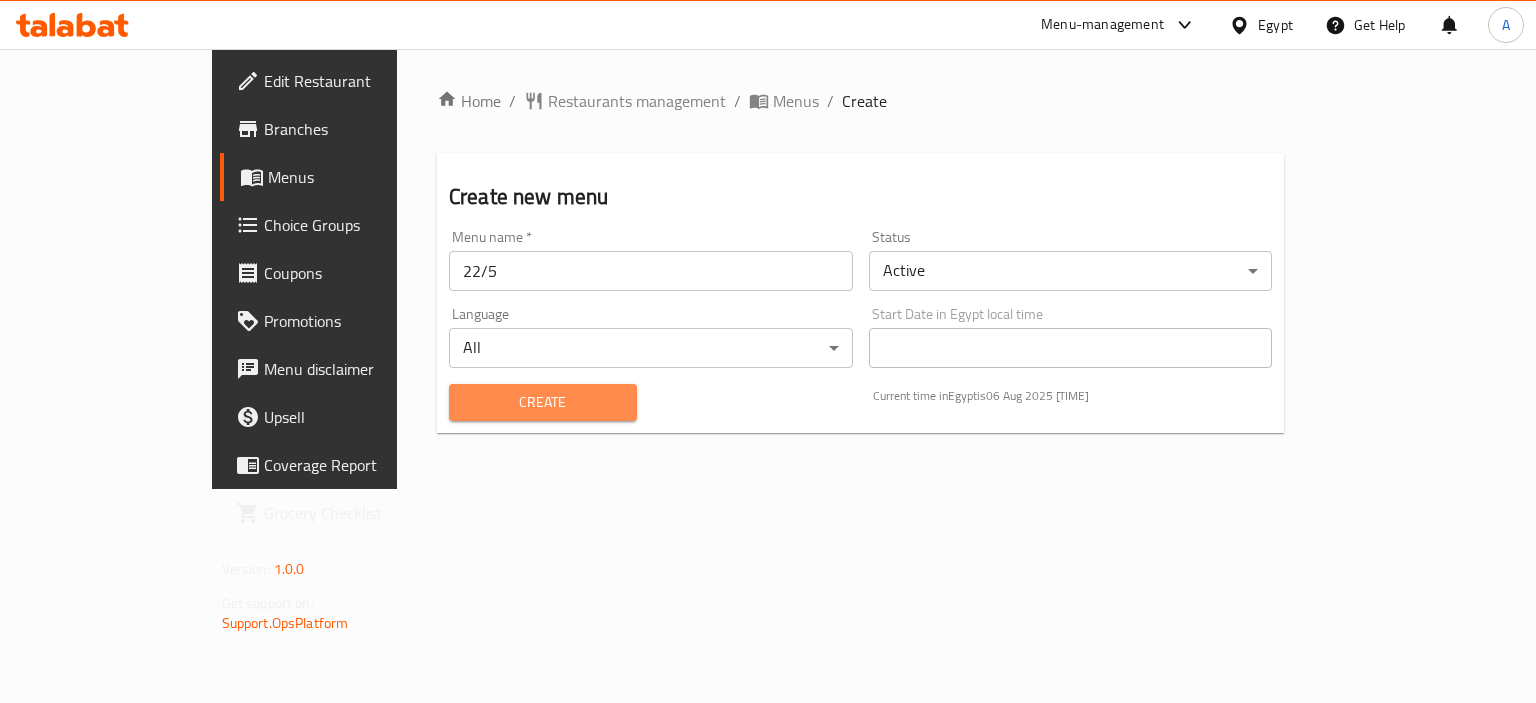 click on "Create" at bounding box center [543, 402] 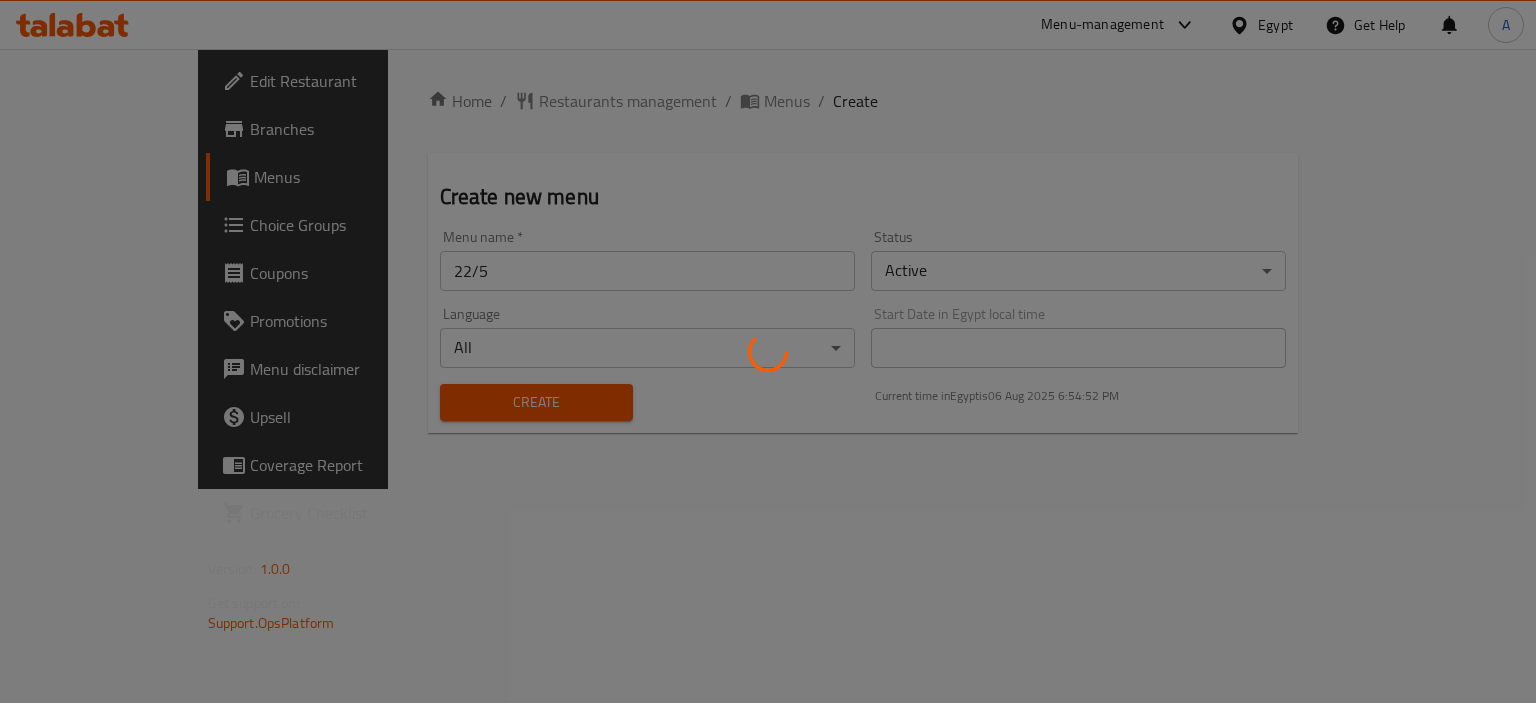 type 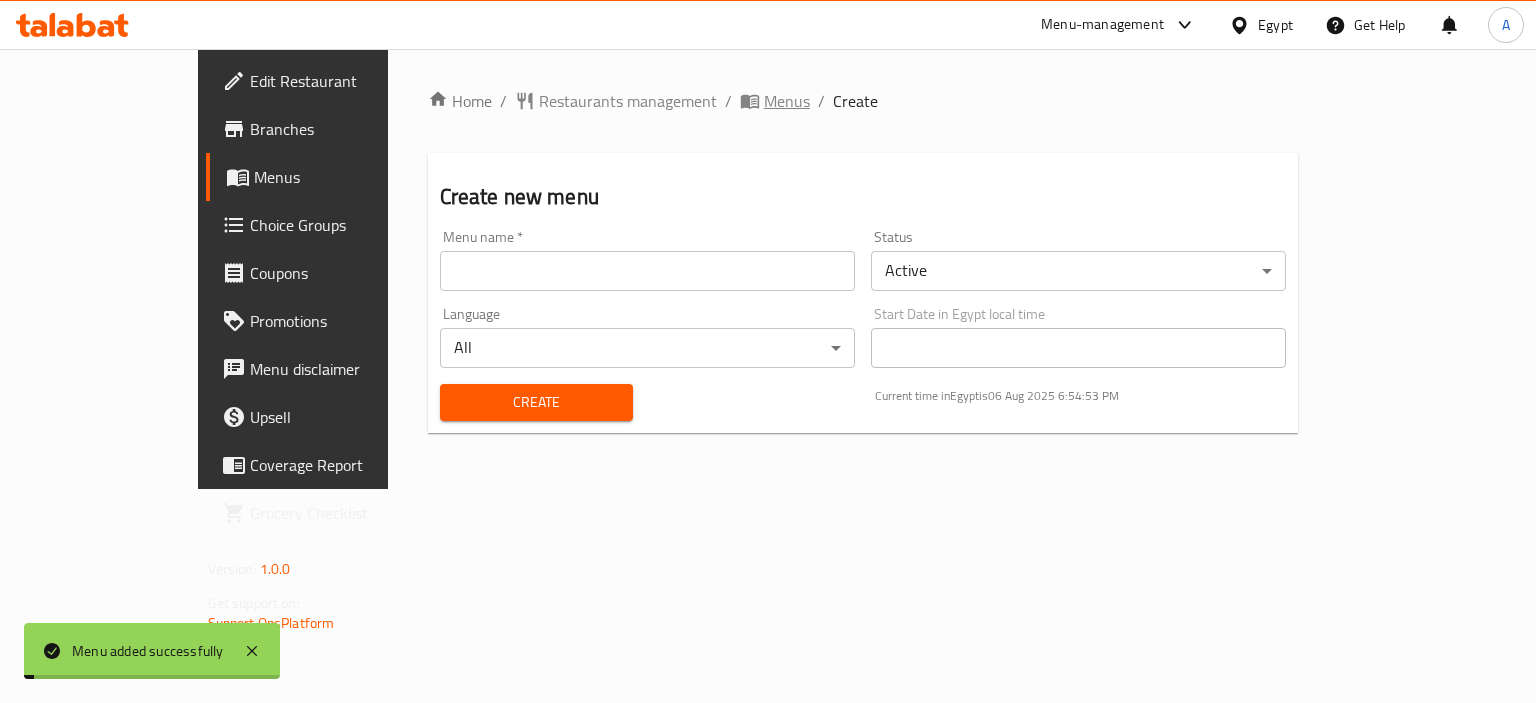 click on "Menus" at bounding box center [787, 101] 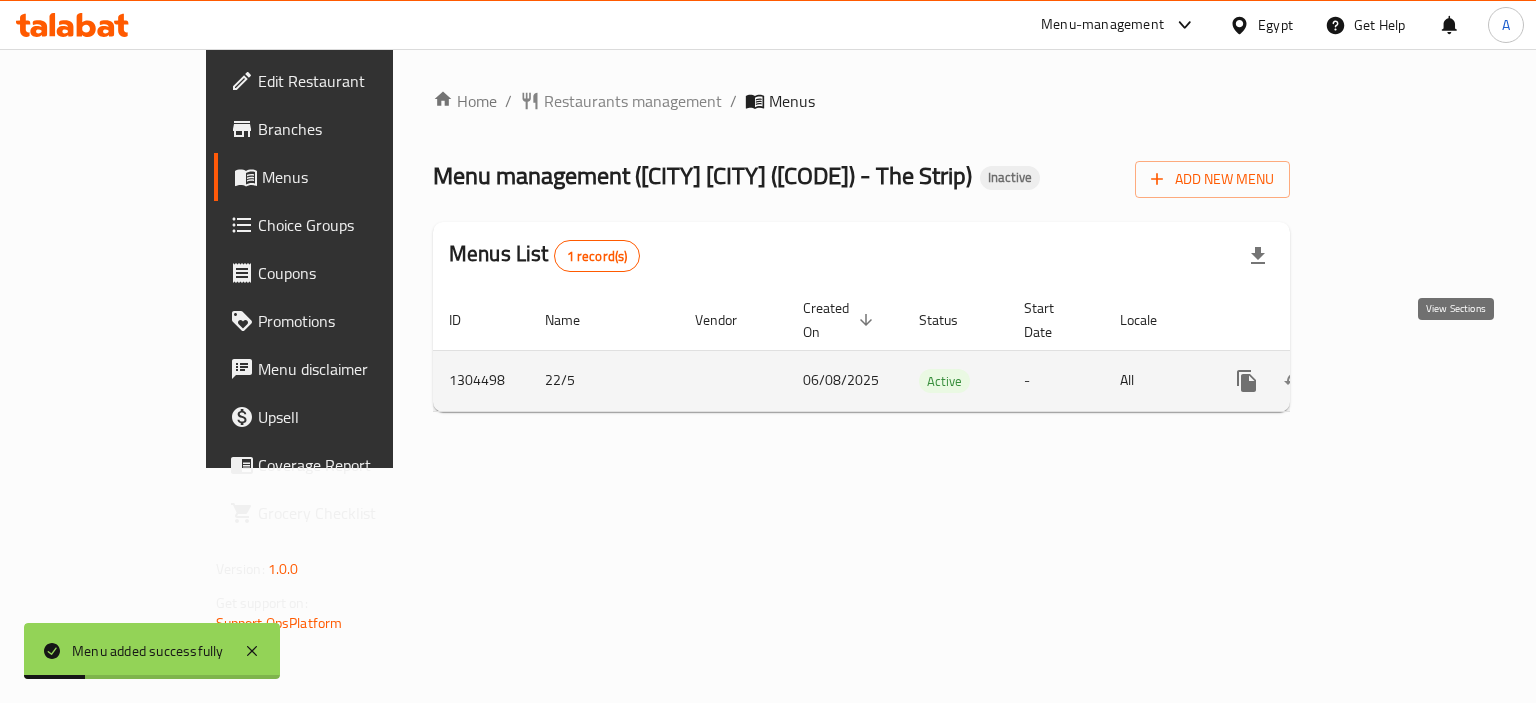 click at bounding box center (1391, 381) 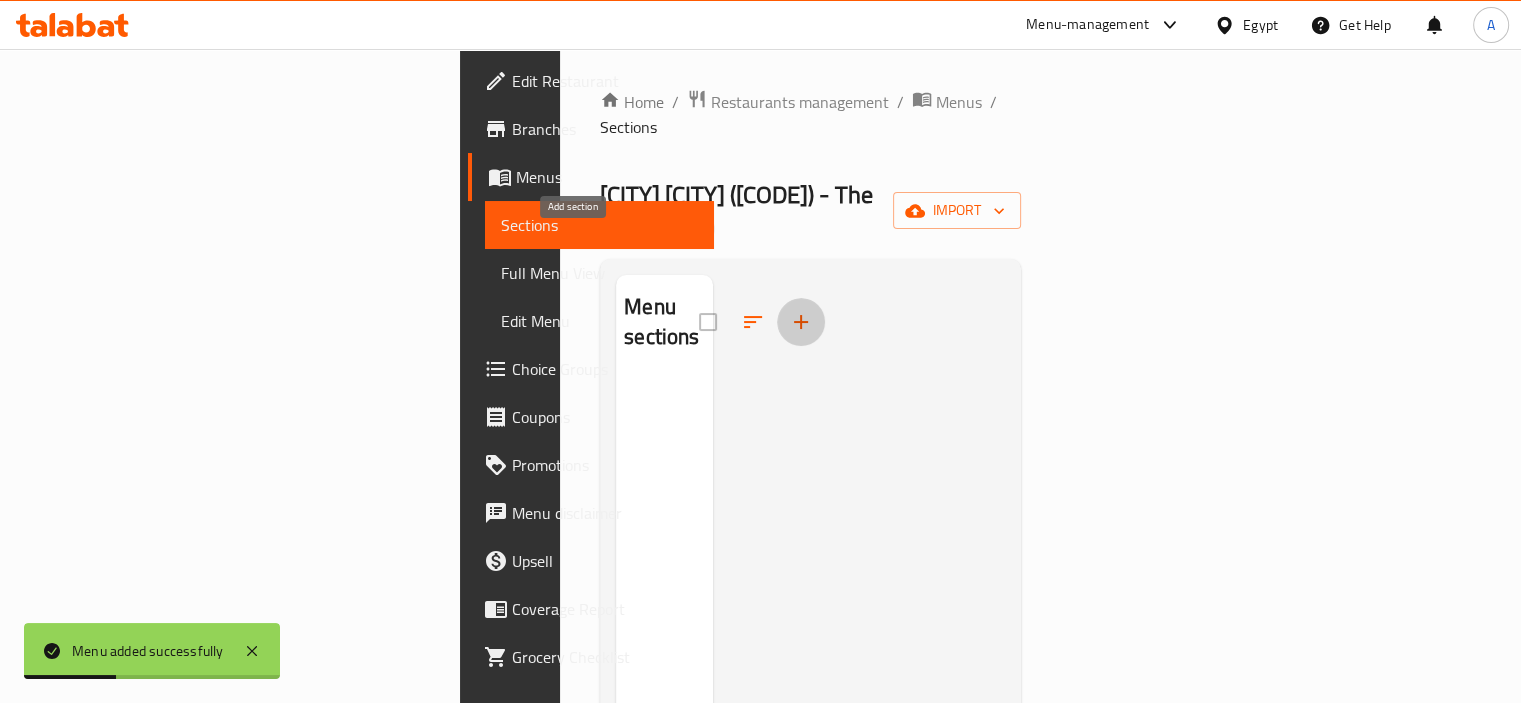 click 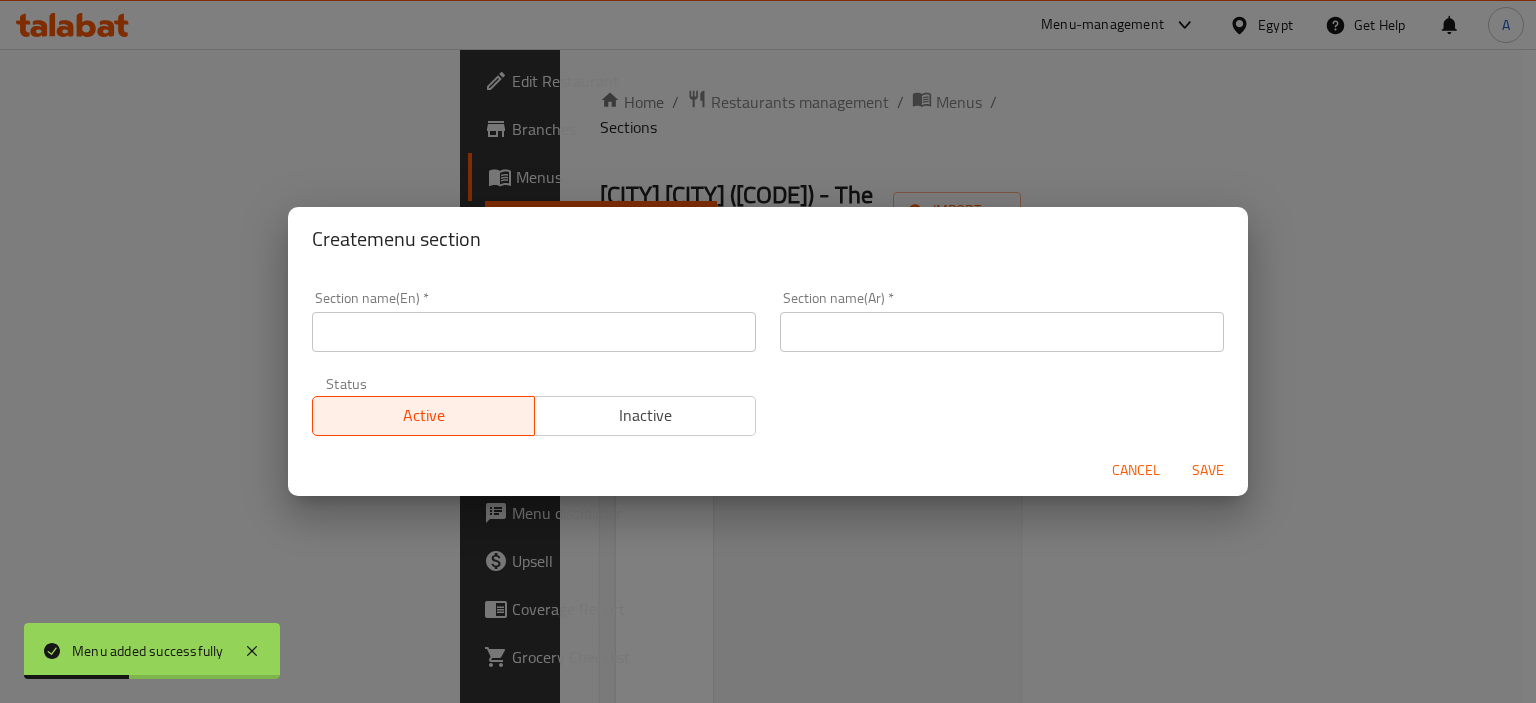click at bounding box center (534, 332) 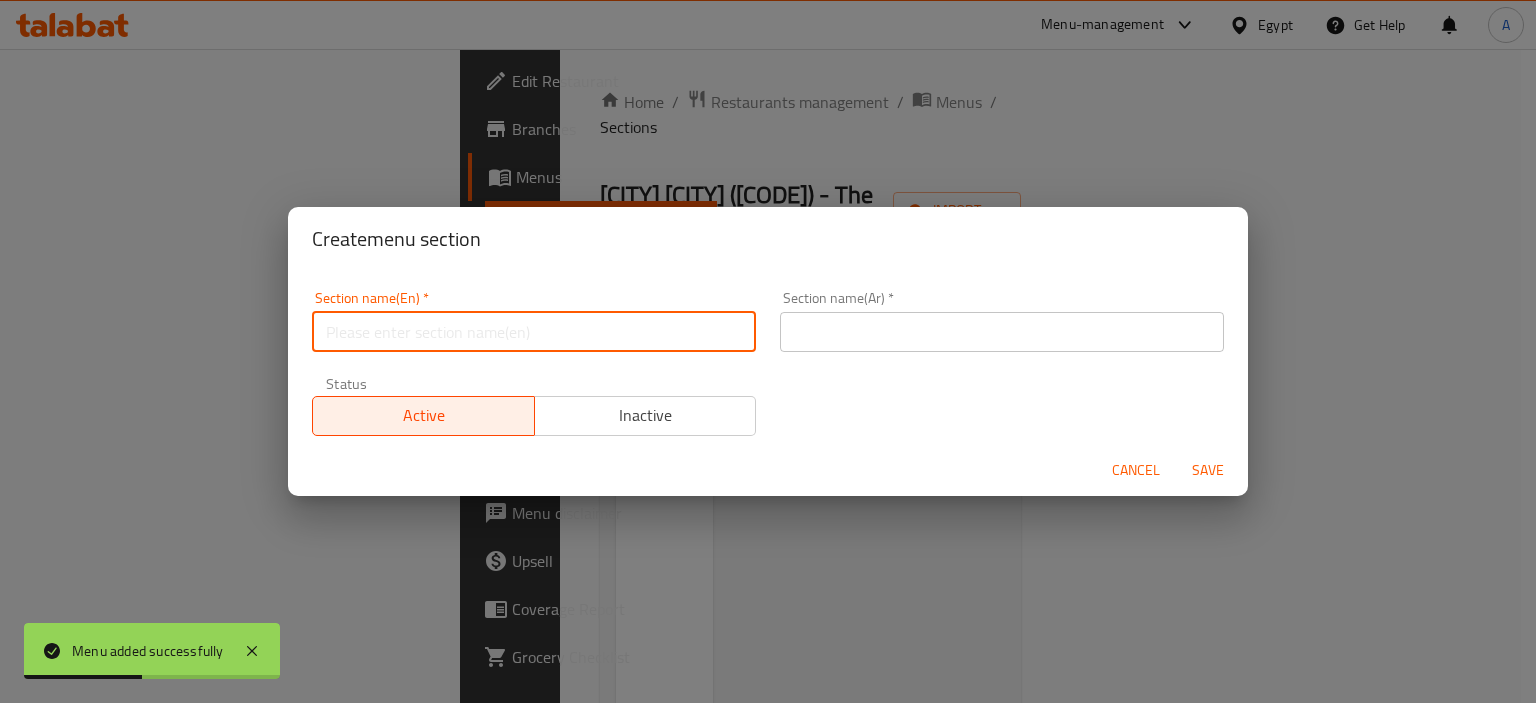 type on "Extras" 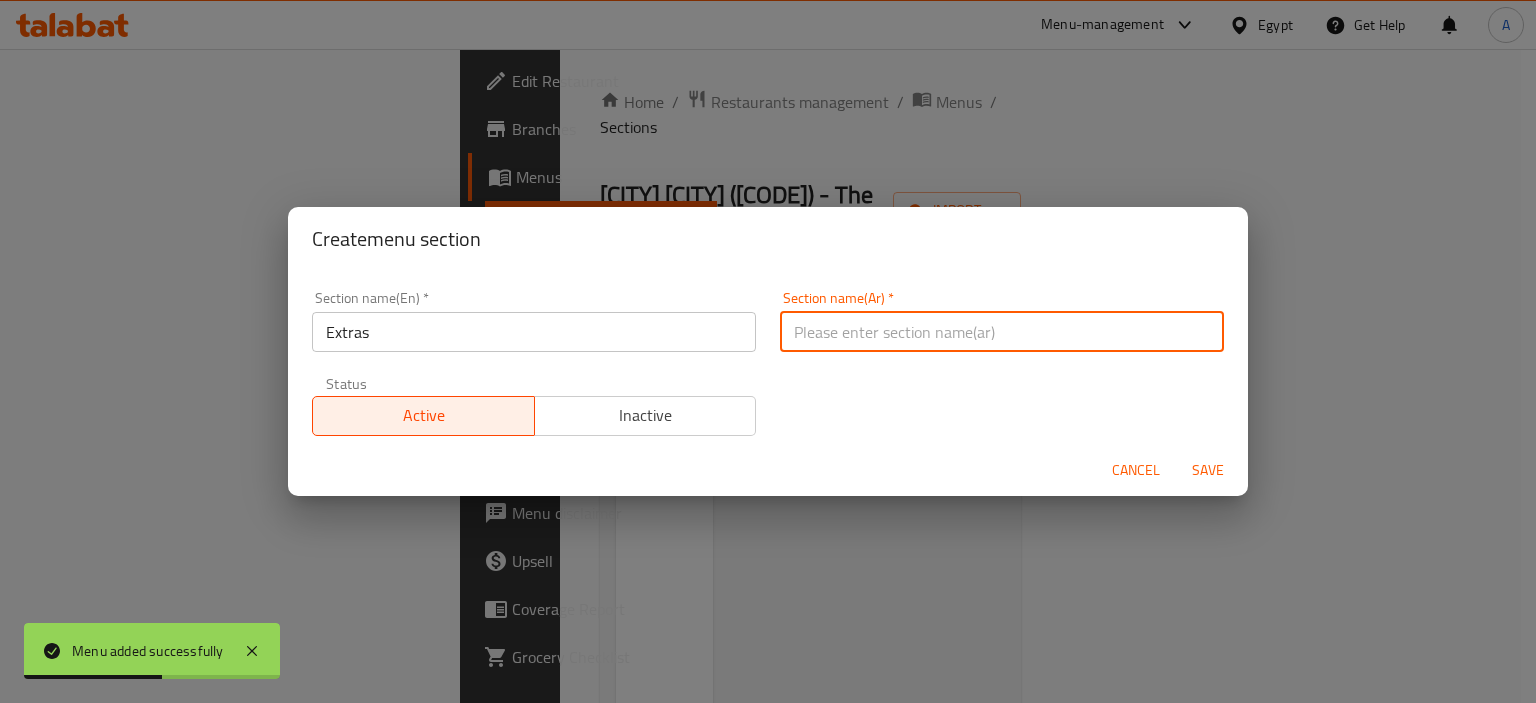 click at bounding box center (1002, 332) 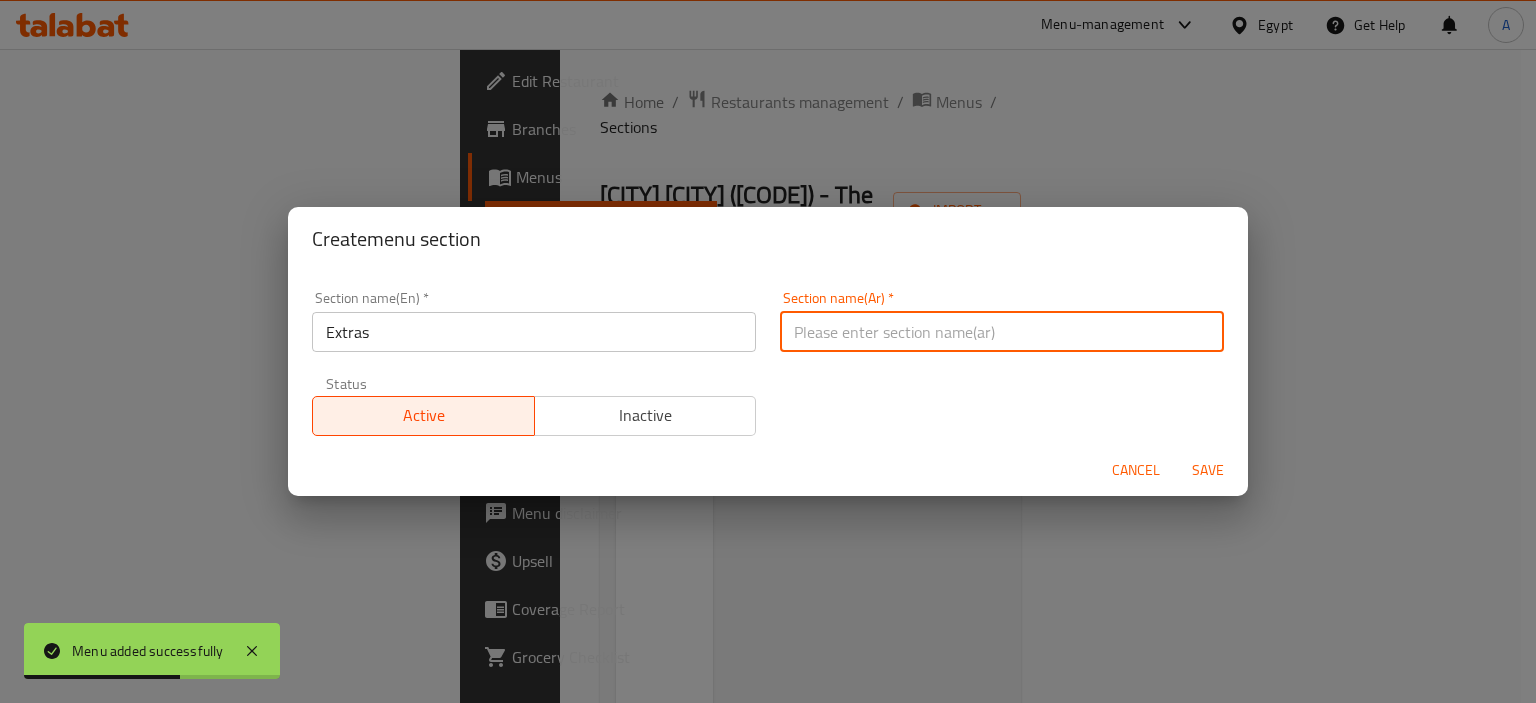 type on "إختيارك من" 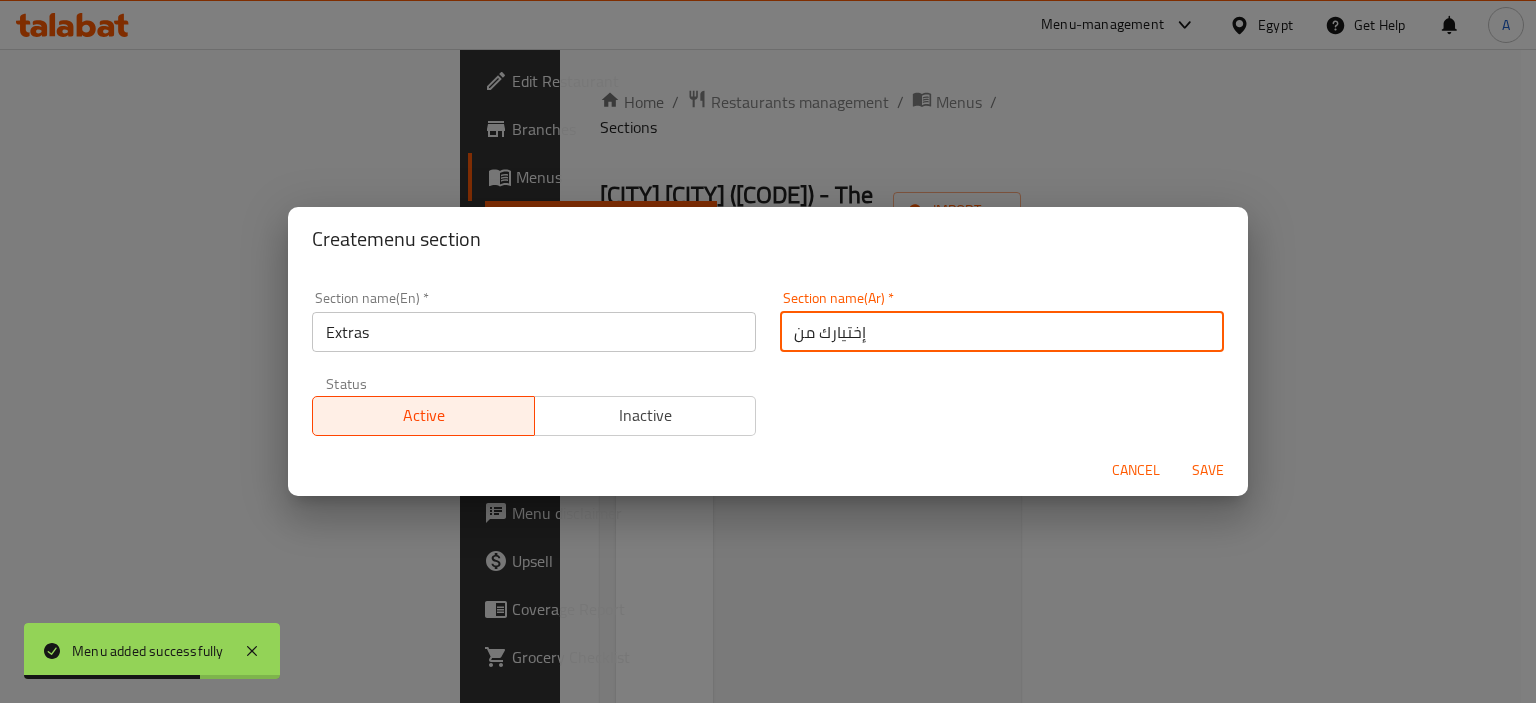 click on "Save" at bounding box center (1208, 470) 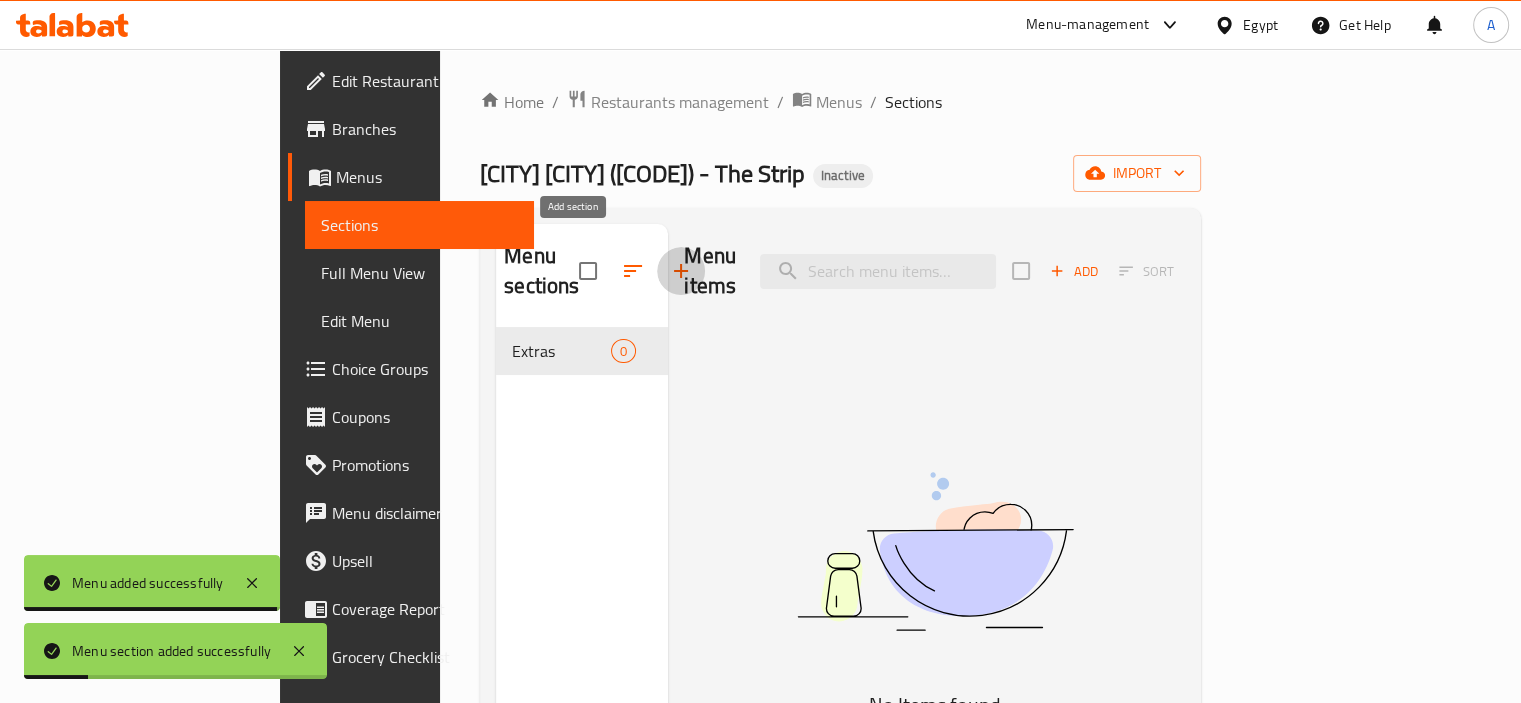 click 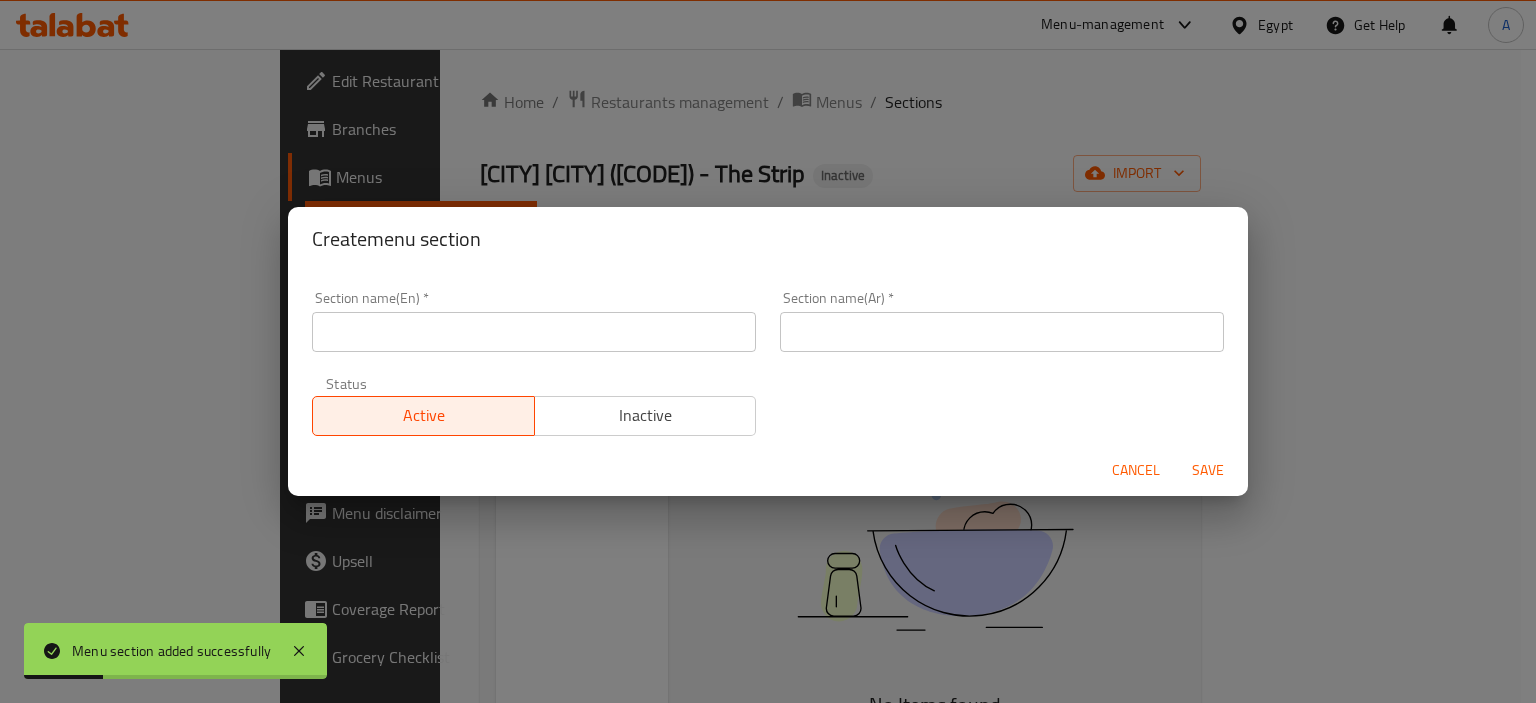 click at bounding box center [534, 332] 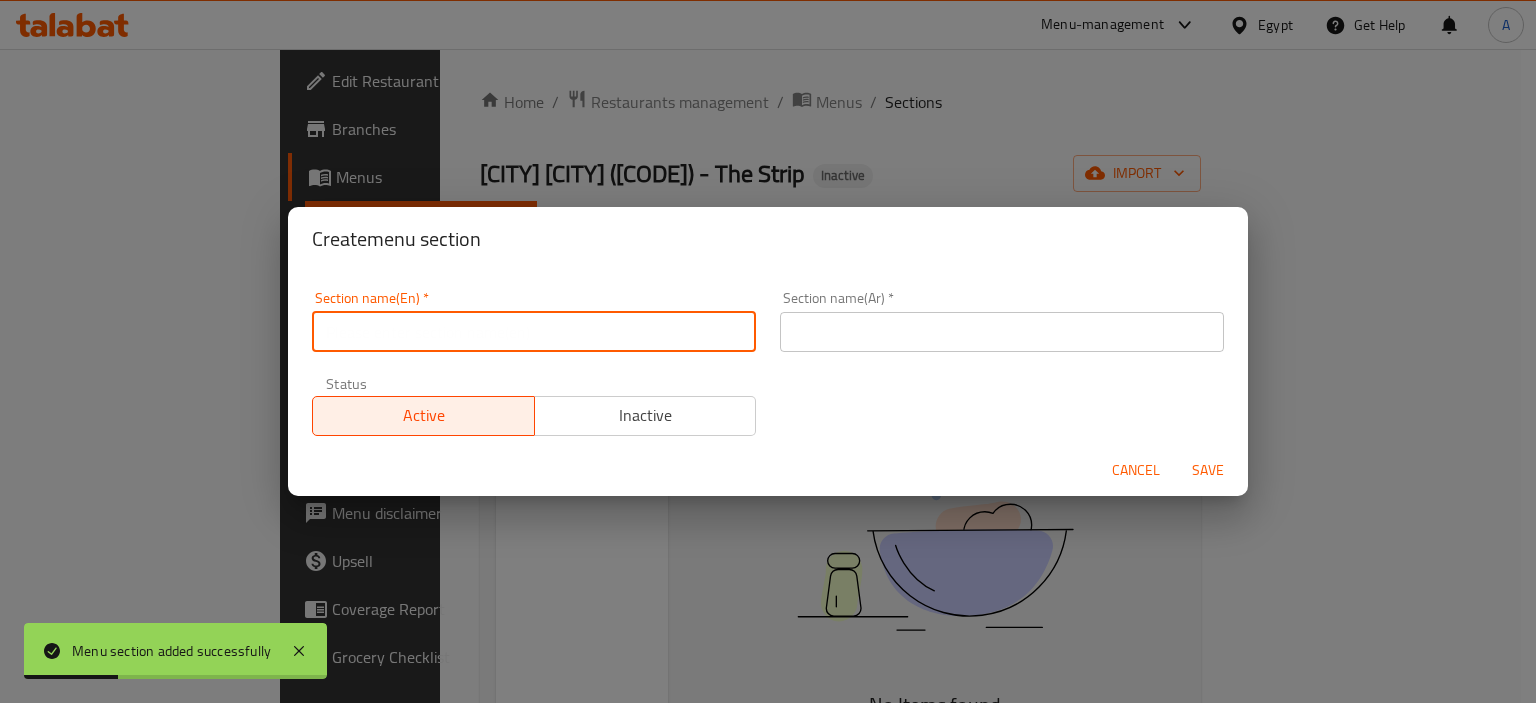type on "Extras" 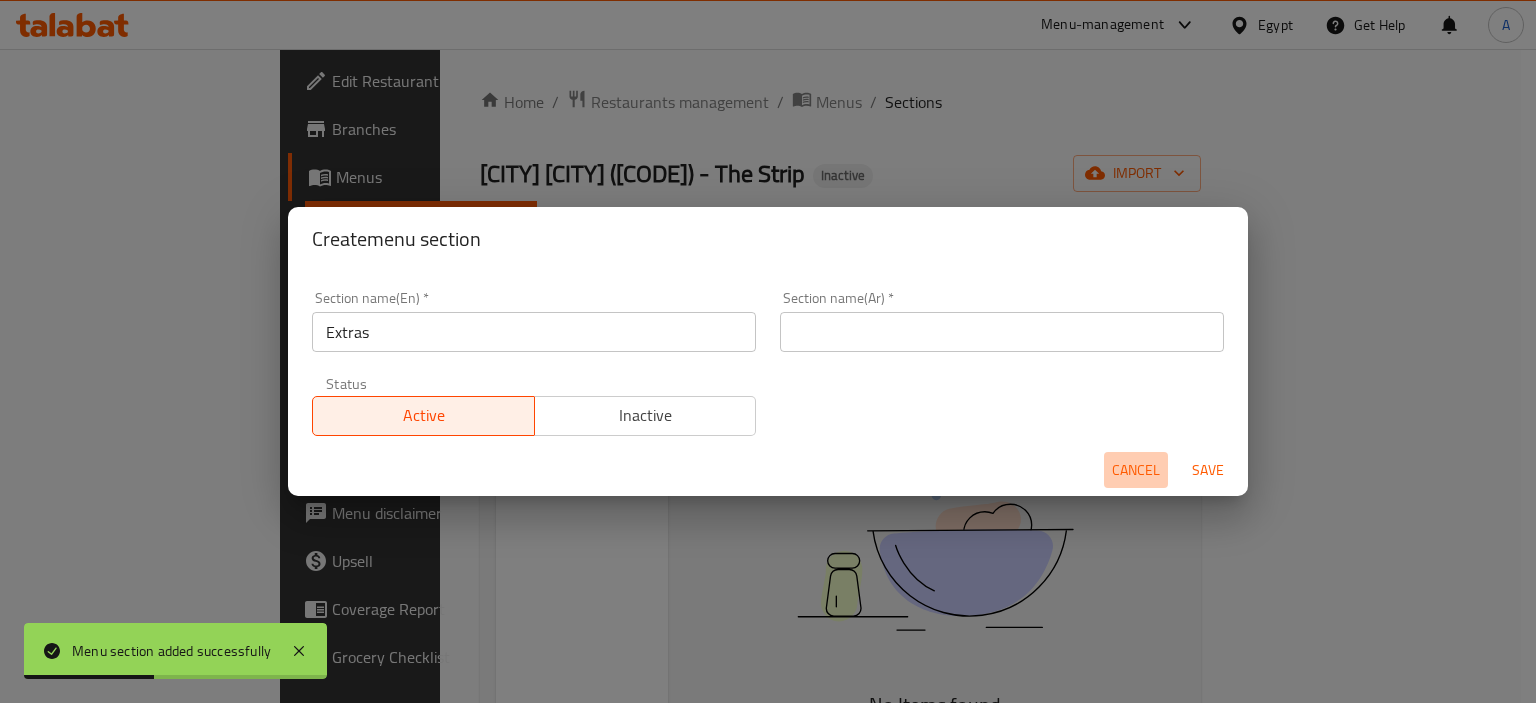 drag, startPoint x: 1145, startPoint y: 472, endPoint x: 1187, endPoint y: 424, distance: 63.780876 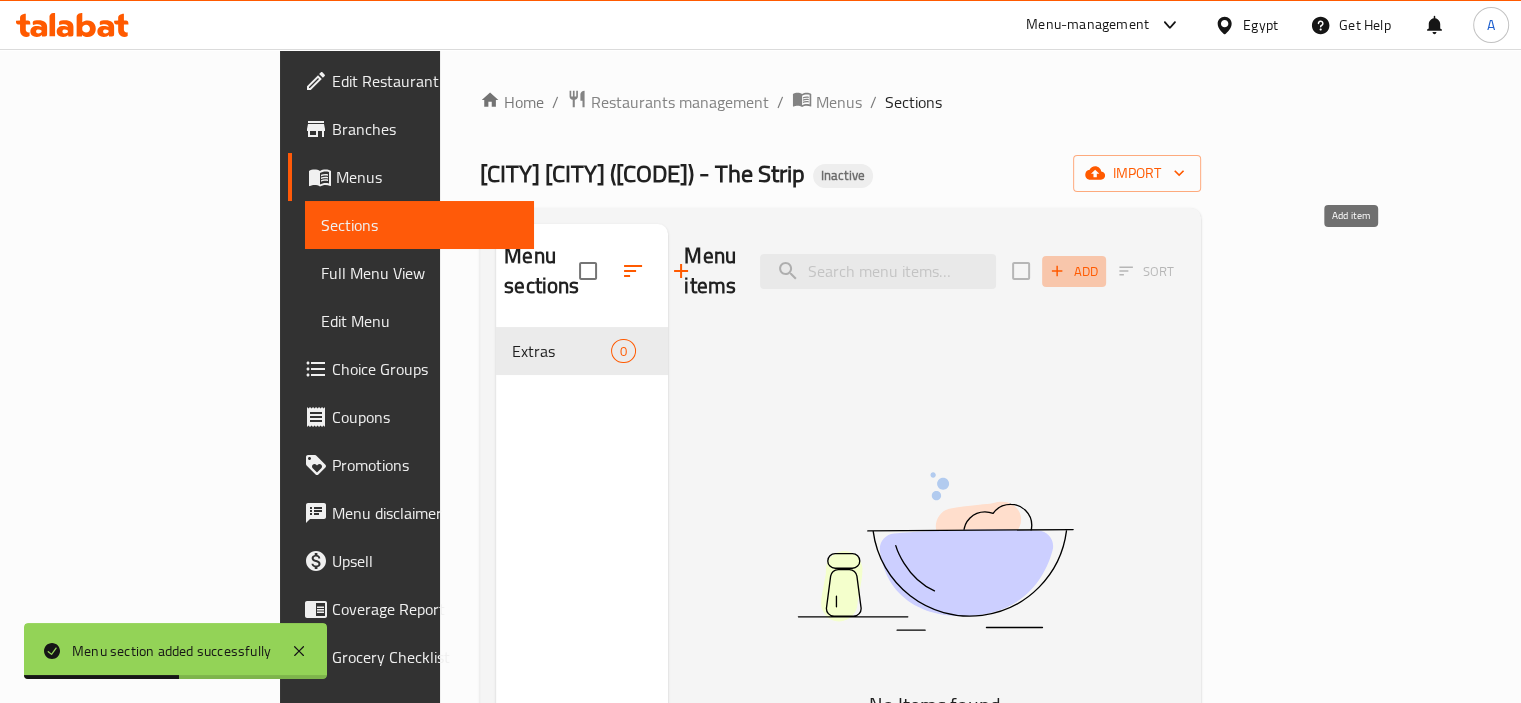 click on "Add" at bounding box center [1074, 271] 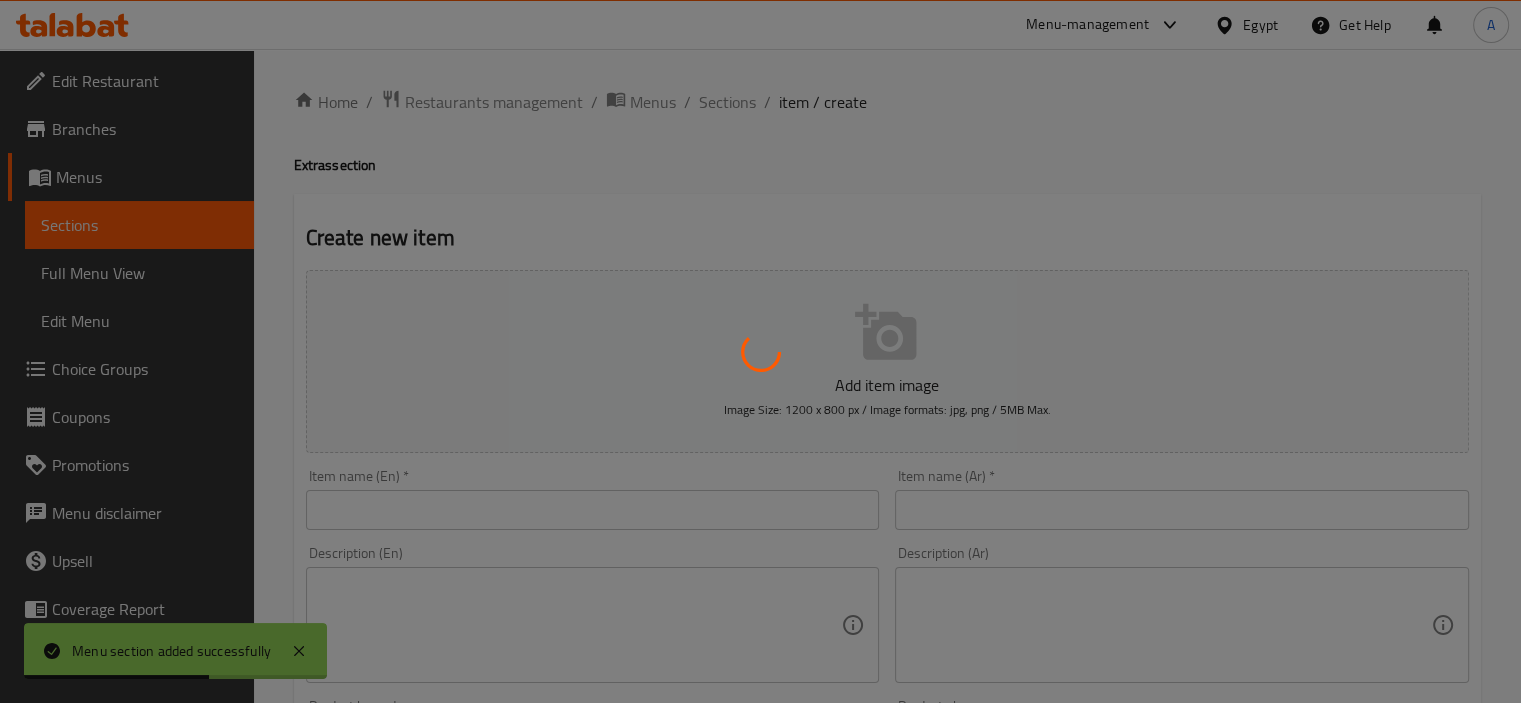 click at bounding box center (760, 351) 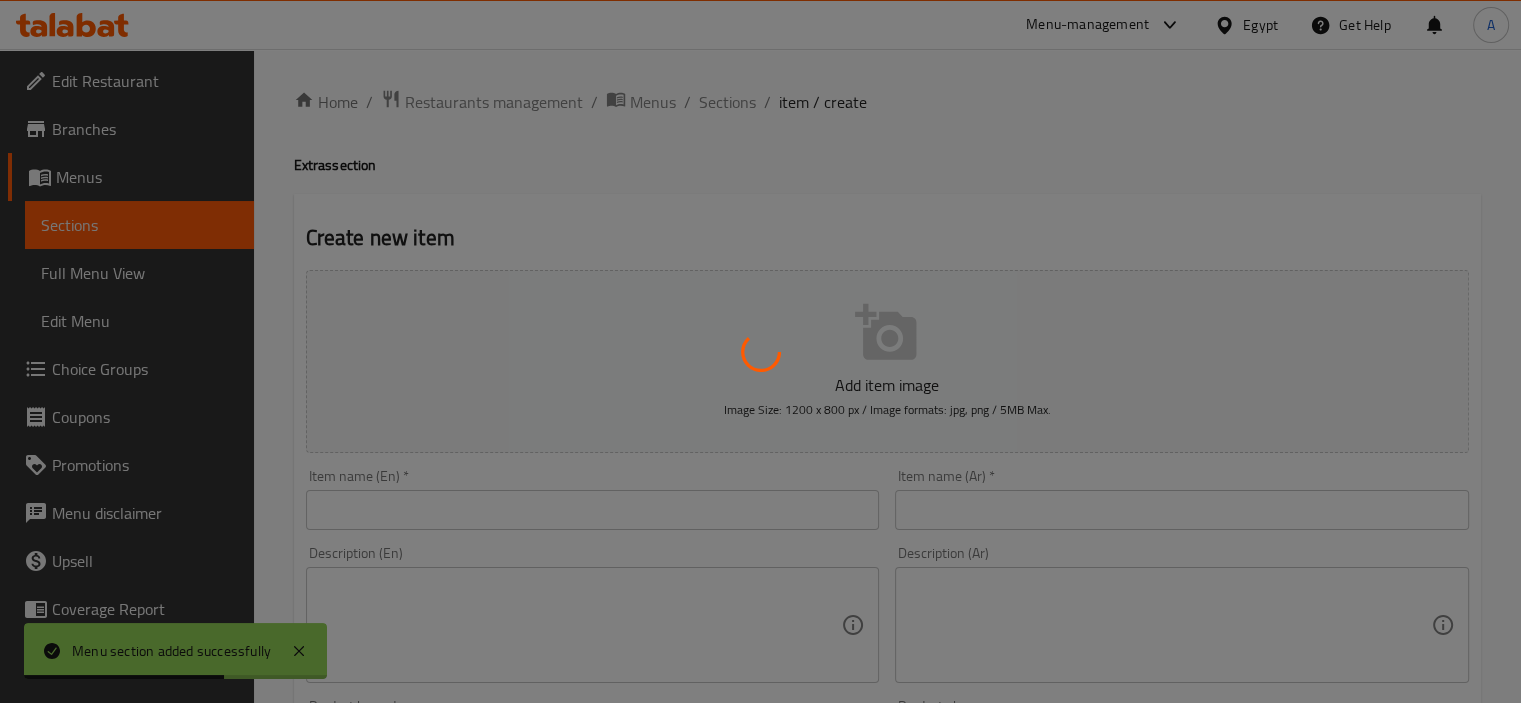 drag, startPoint x: 532, startPoint y: 511, endPoint x: 461, endPoint y: 519, distance: 71.44928 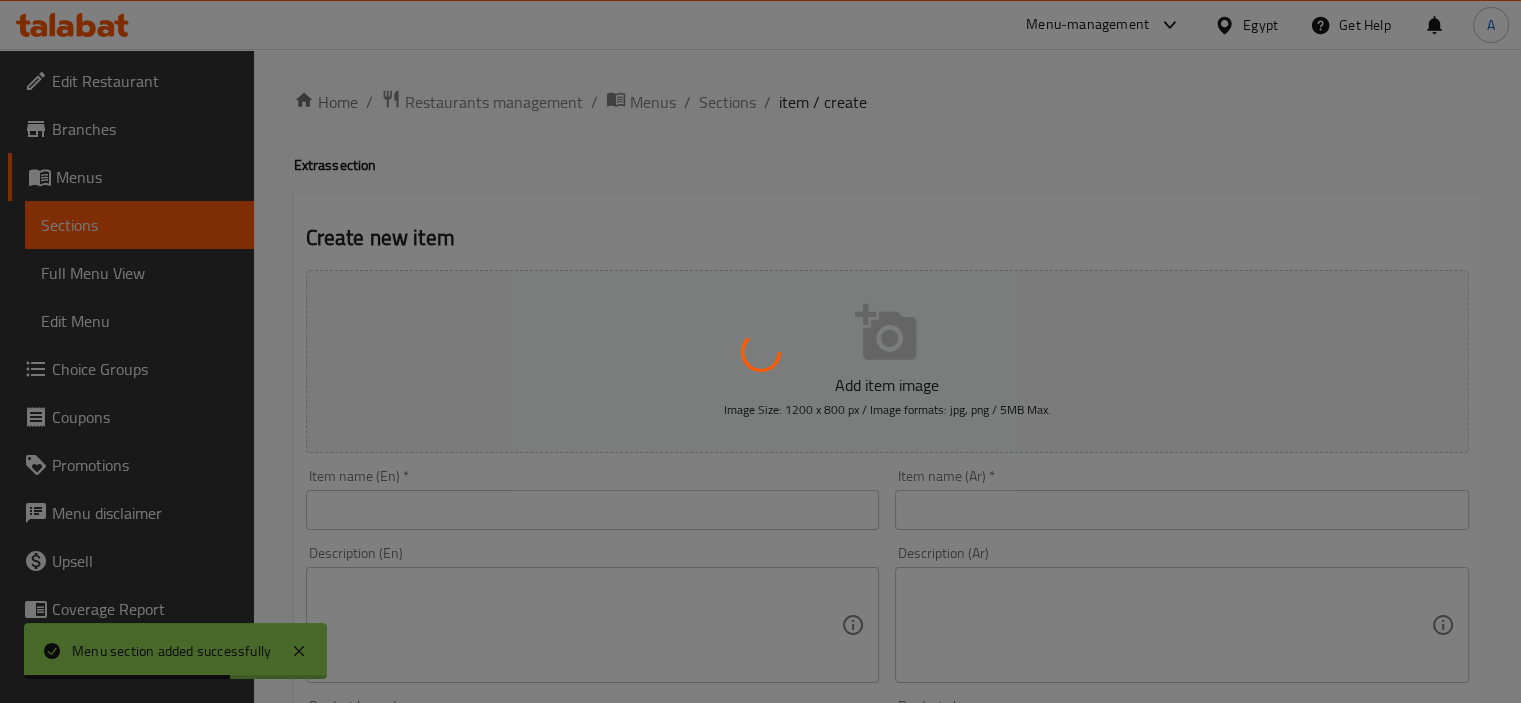 drag, startPoint x: 461, startPoint y: 519, endPoint x: 489, endPoint y: 523, distance: 28.284271 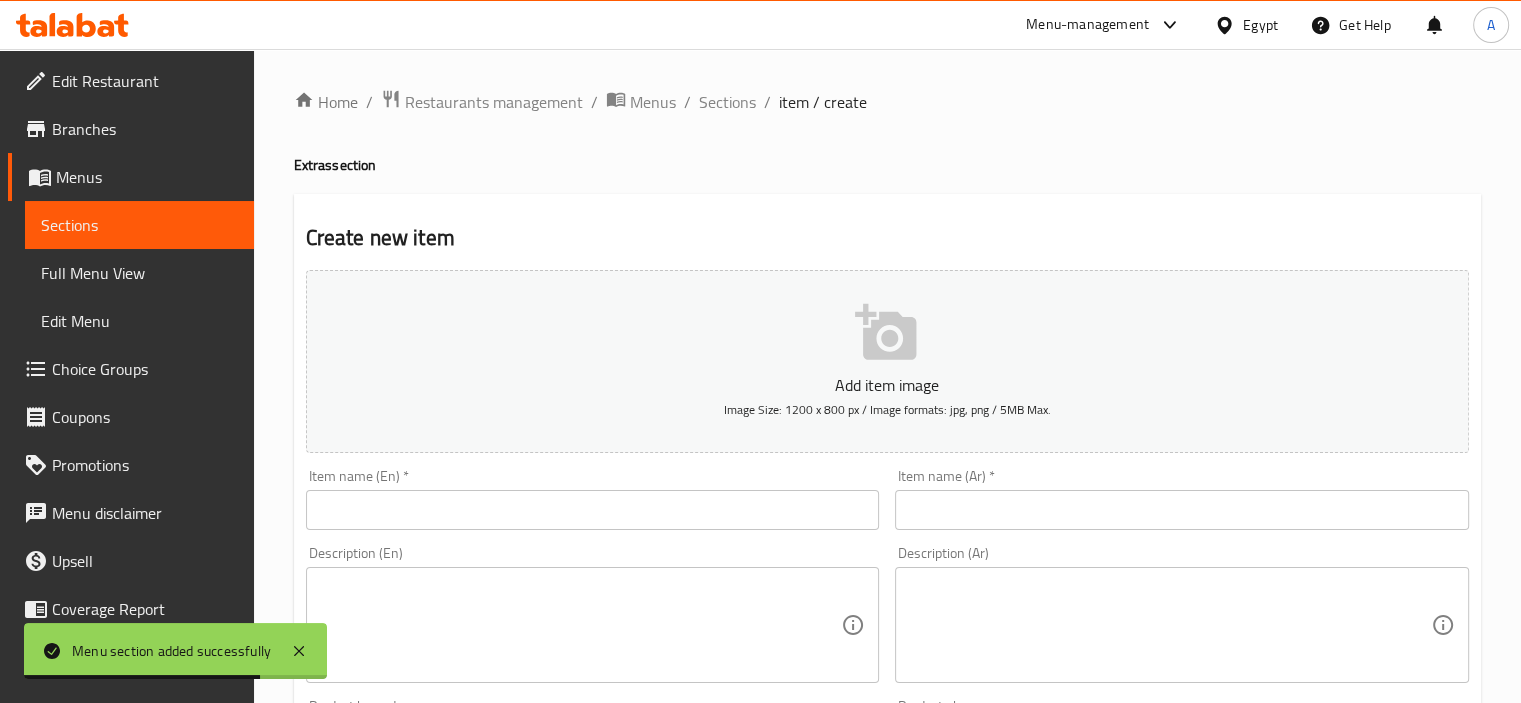 click at bounding box center [593, 510] 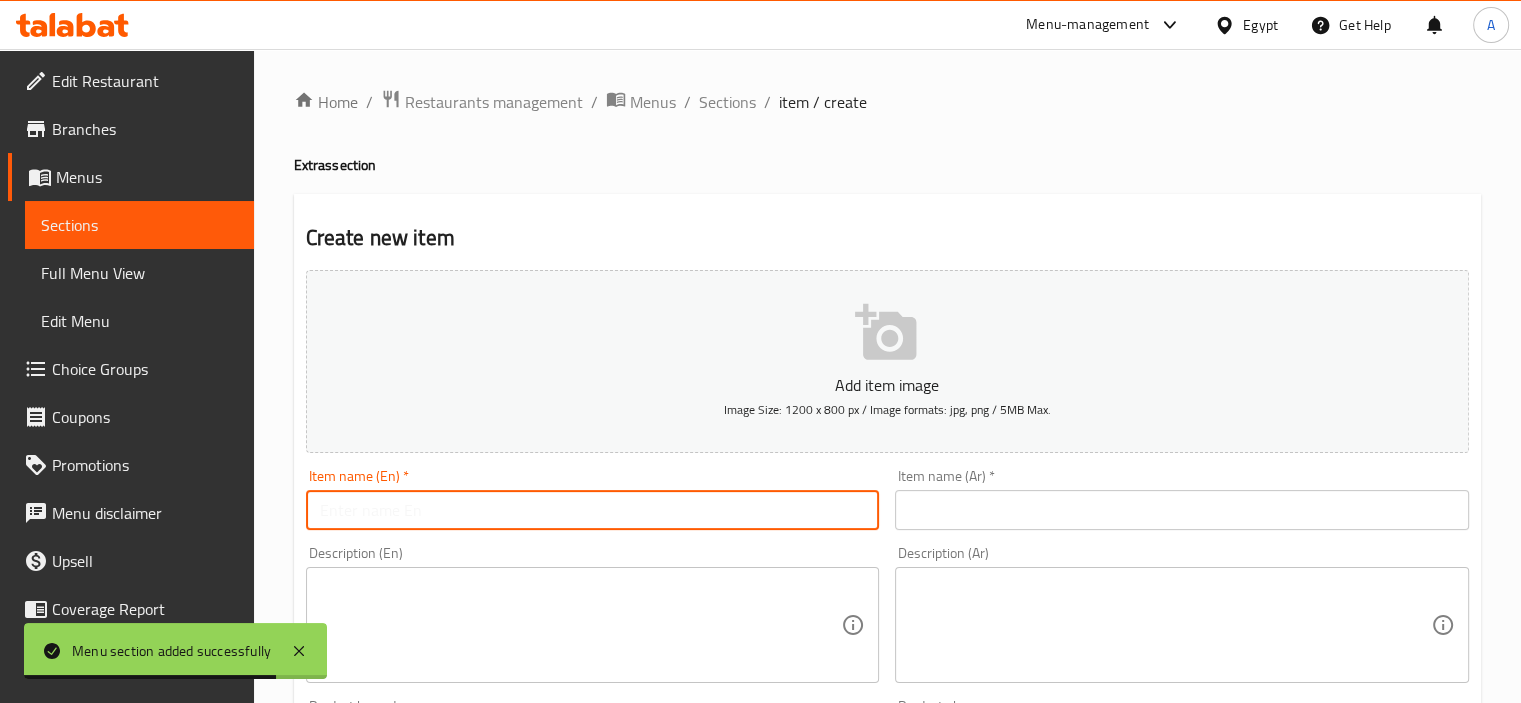 type on "Coral Lettuce" 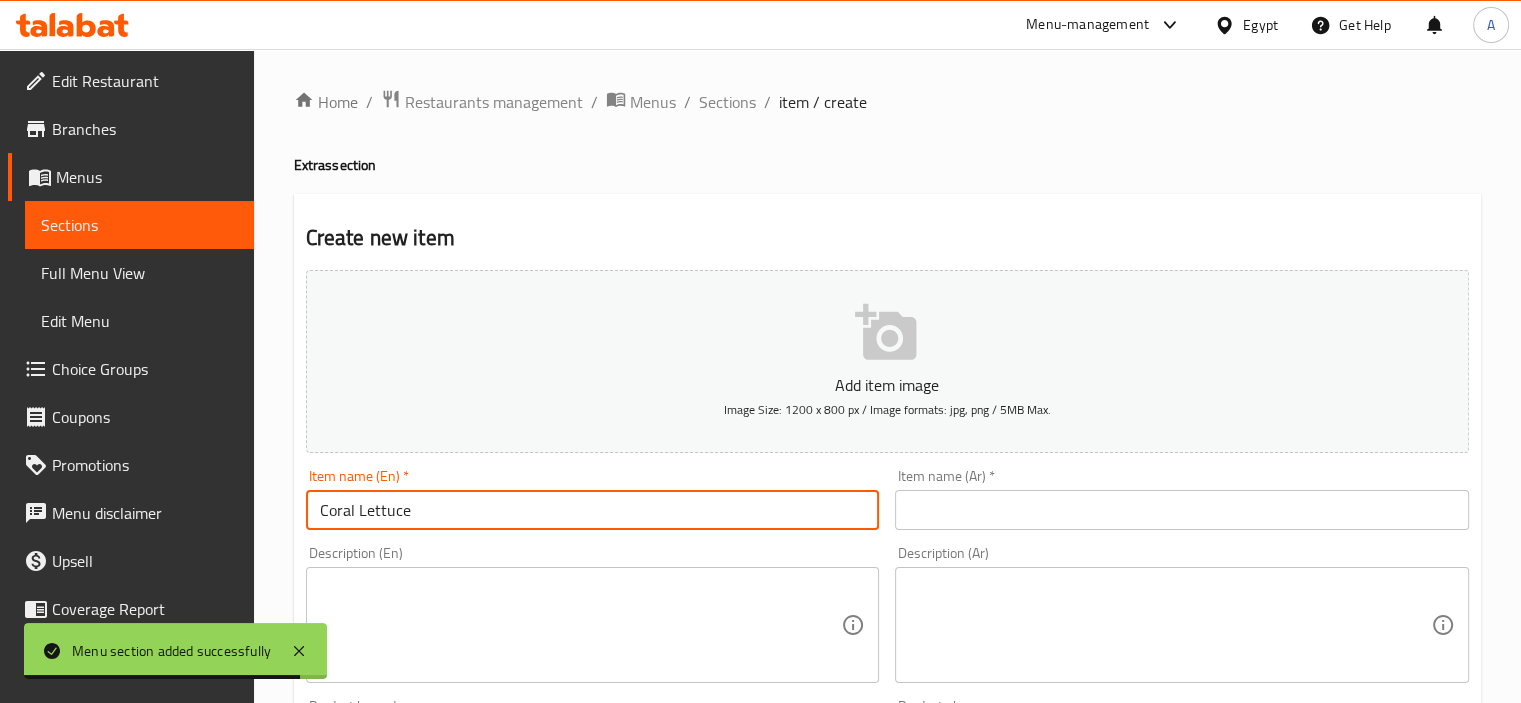 click at bounding box center (1182, 510) 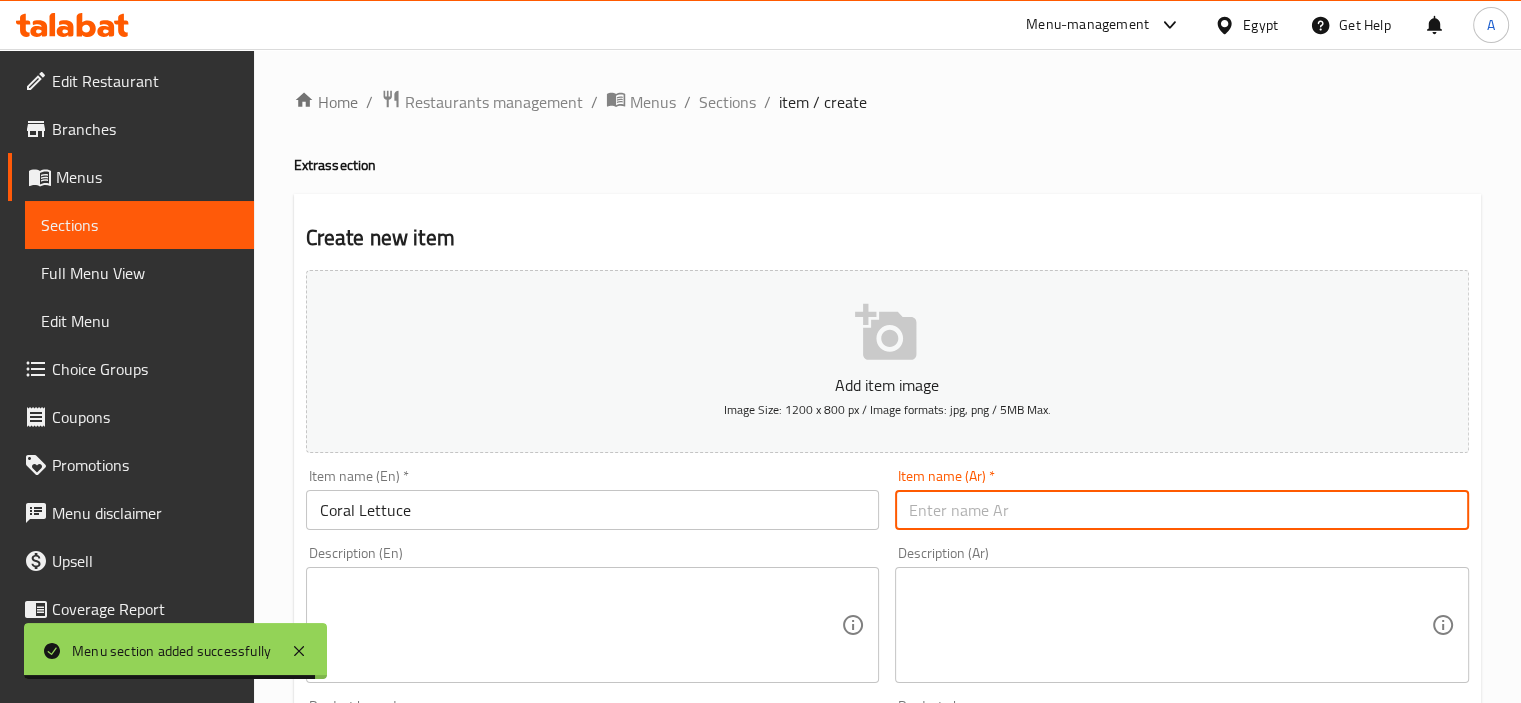 type on "سادة (بدون إضافة)" 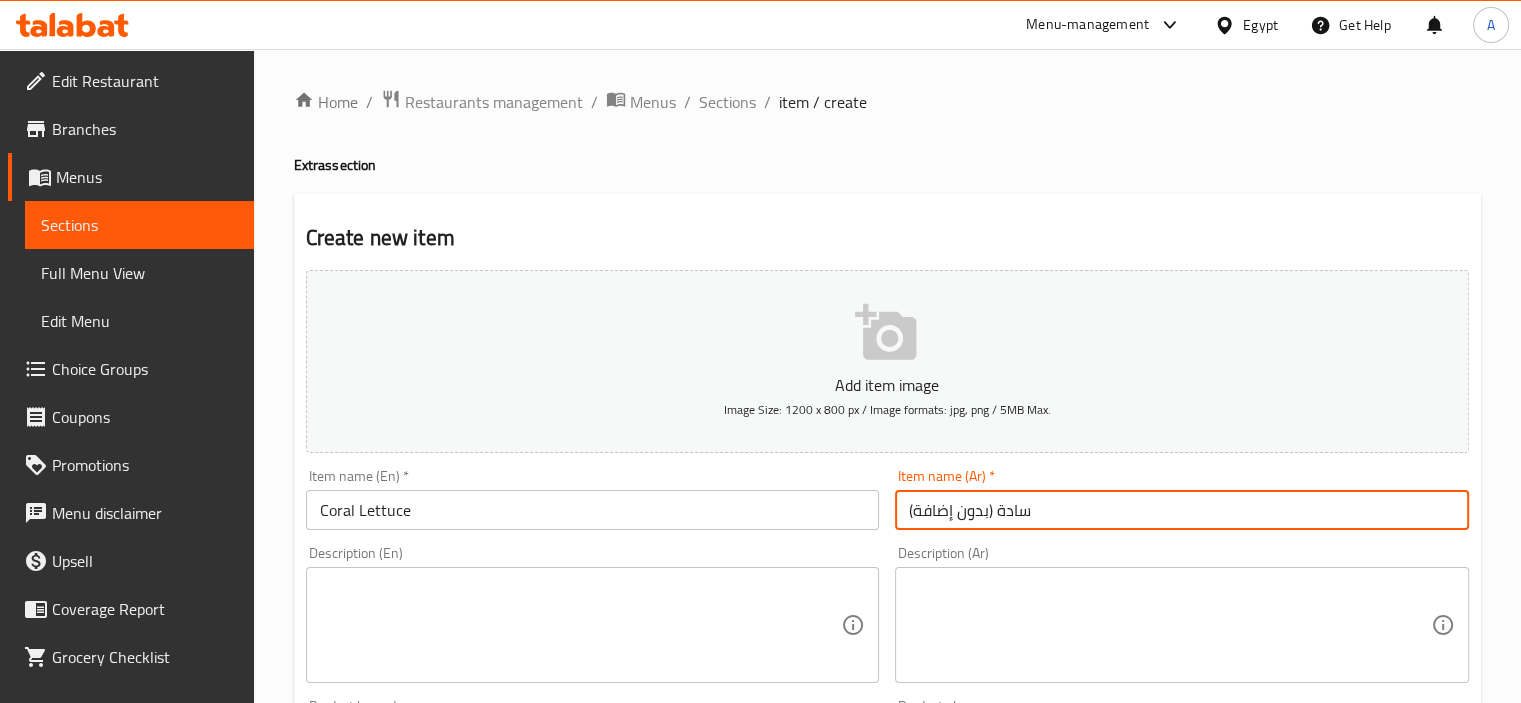 click on "Create" at bounding box center [445, 1326] 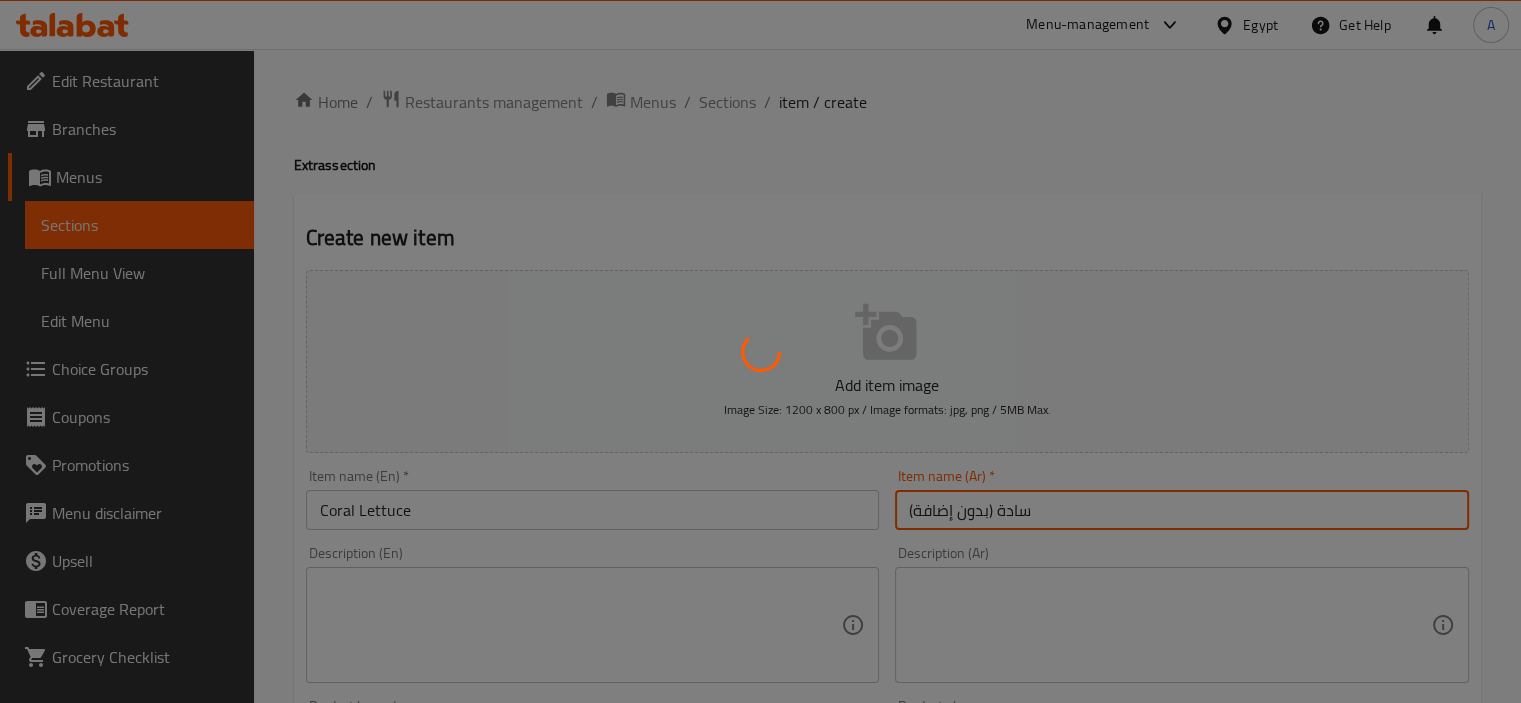 type 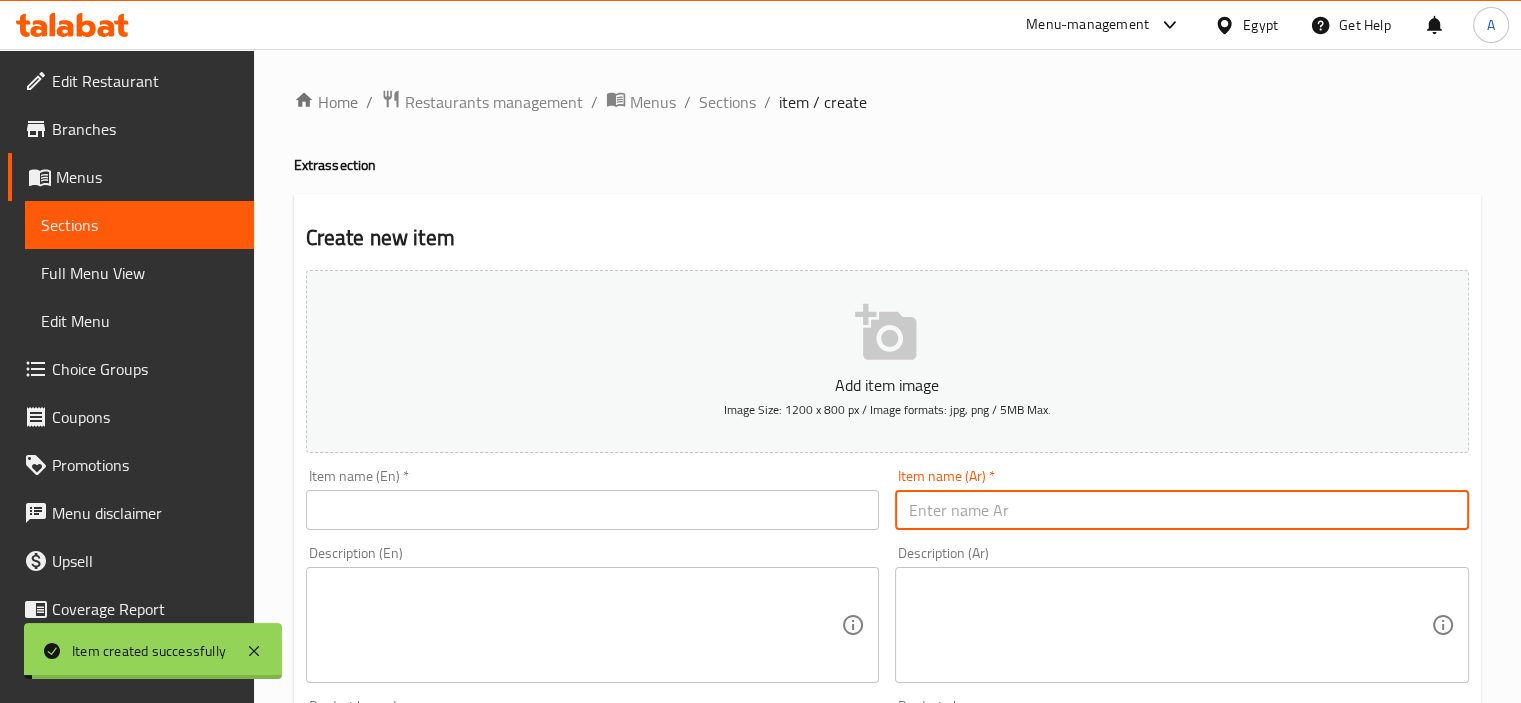 click on "Home / Restaurants management / Menus / Sections / item / create Extras  section Create new item Add item image Image Size: 1200 x 800 px / Image formats: jpg, png / 5MB Max. Item name (En)   * Item name (En)  * Item name (Ar)   * Item name (Ar)  * Description (En) Description (En) Description (Ar) Description (Ar) Product barcode Product barcode Product sku Product sku Price   * EGP 0 Price  * Price on selection Free item Start Date Start Date End Date End Date Available Days SU MO TU WE TH FR SA Available from ​ ​ Available to ​ ​ Status Active Inactive Exclude from GEM Variations & Choices Add variant ASSIGN CHOICE GROUP Create" at bounding box center [887, 731] 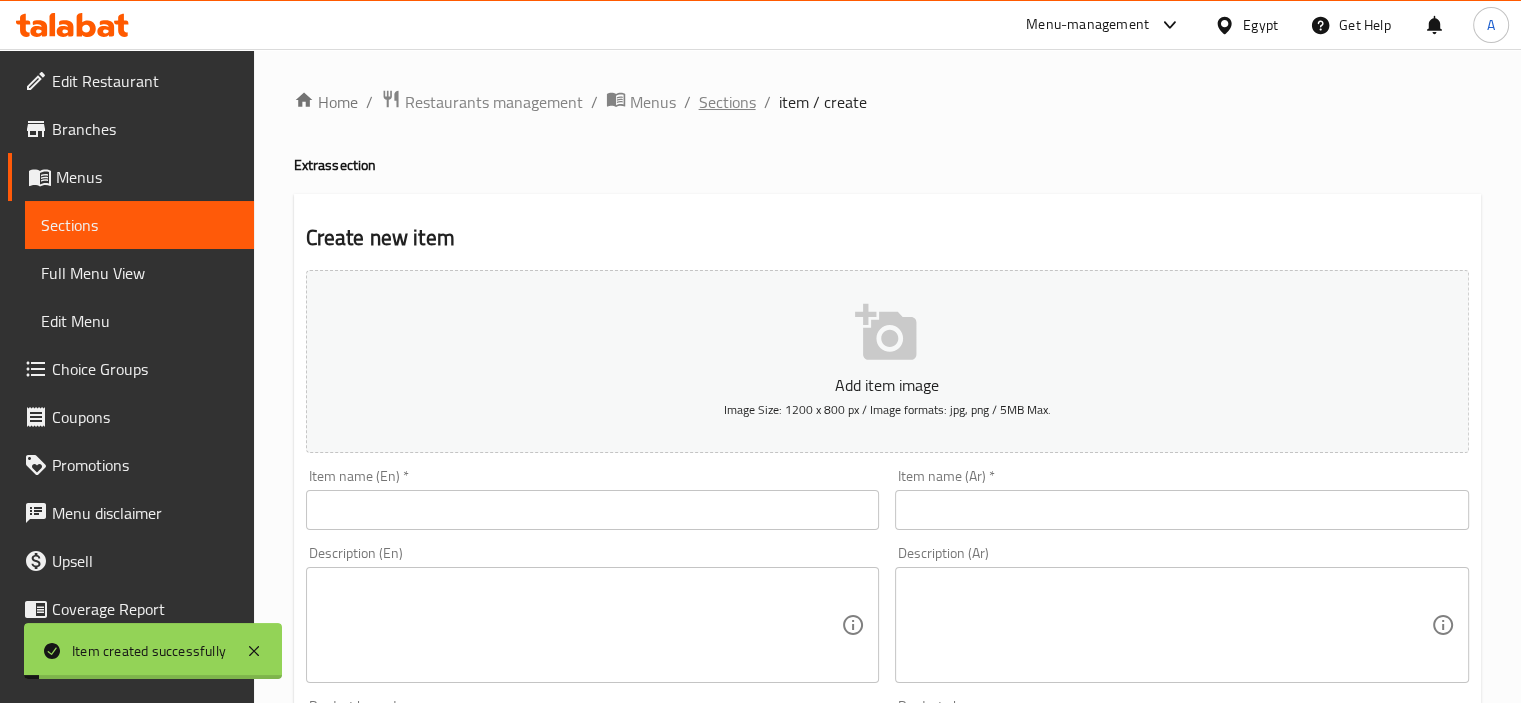 click on "Sections" at bounding box center (727, 102) 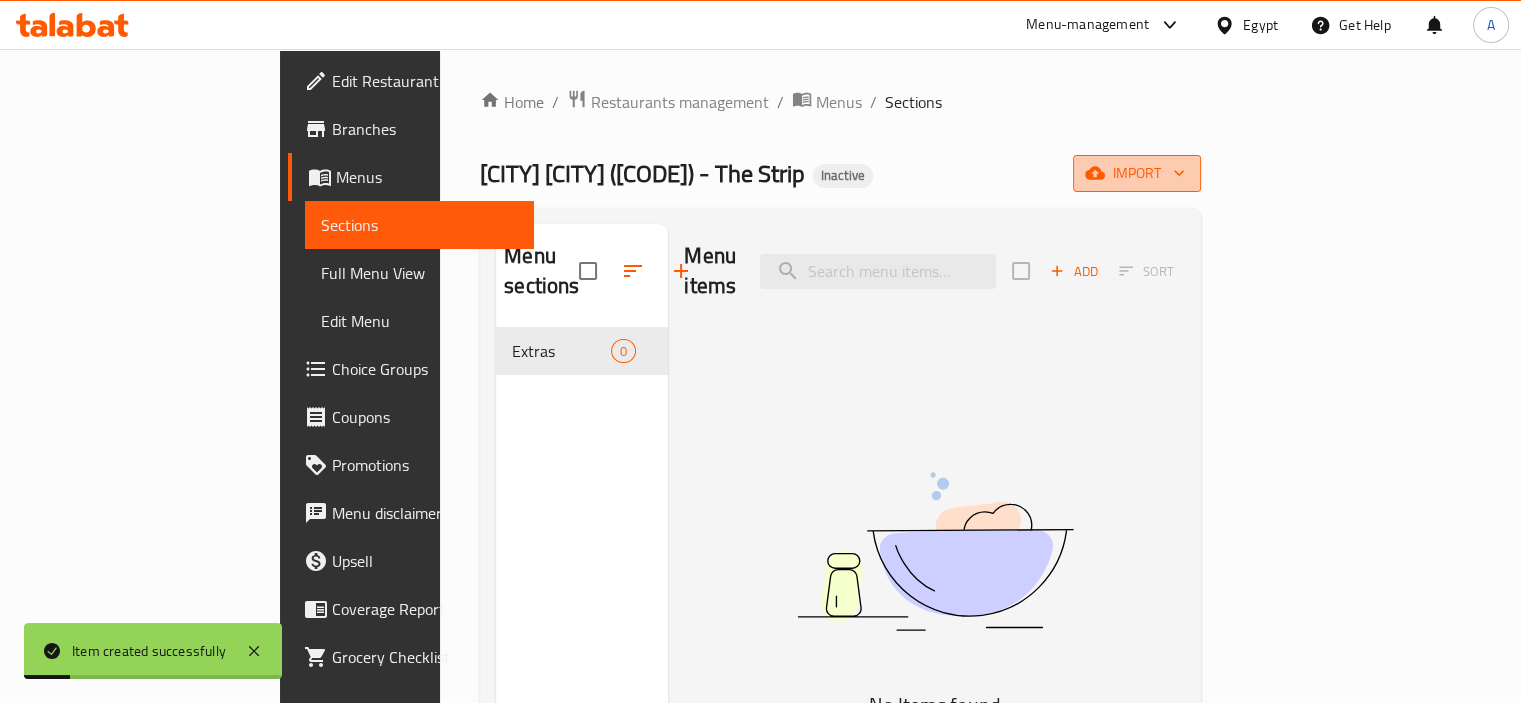 click on "import" at bounding box center (1137, 173) 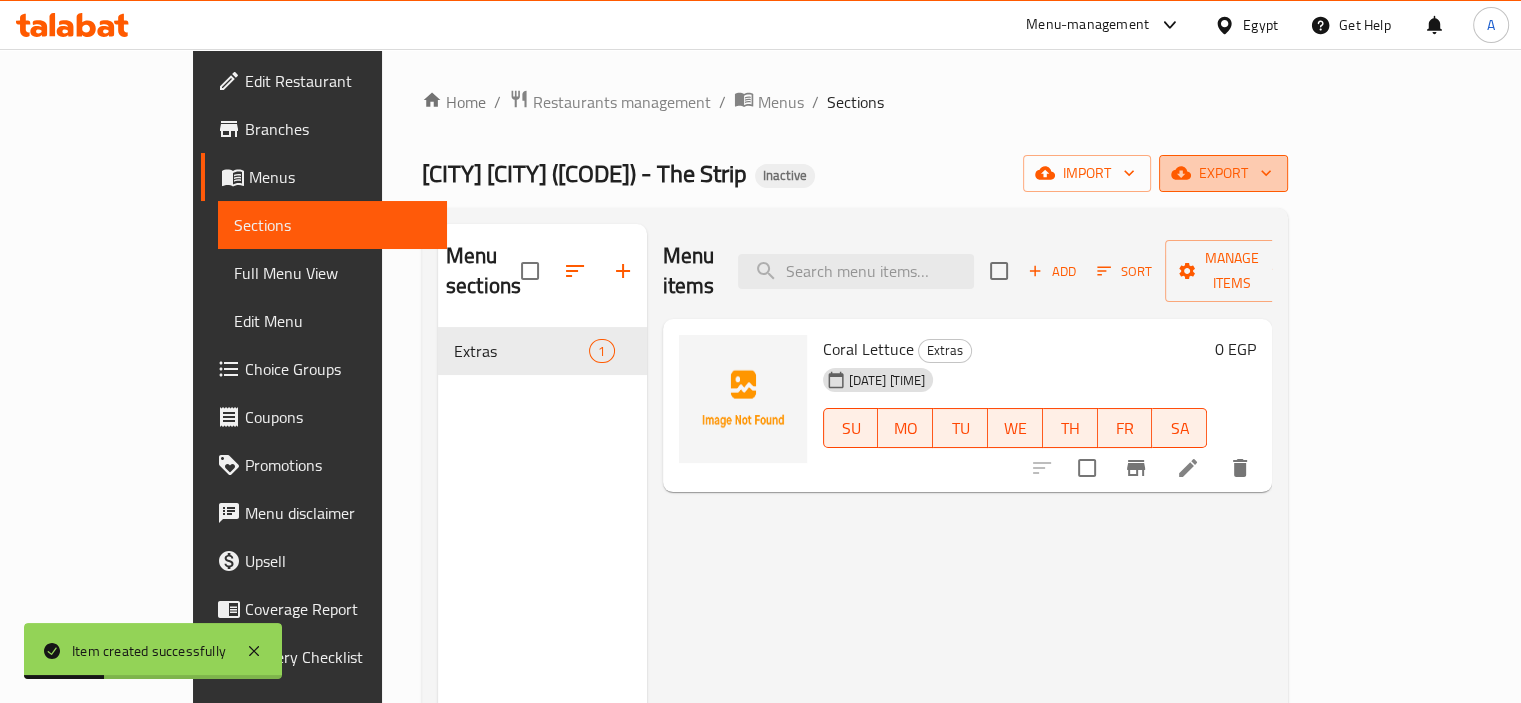 click on "export" at bounding box center (1223, 173) 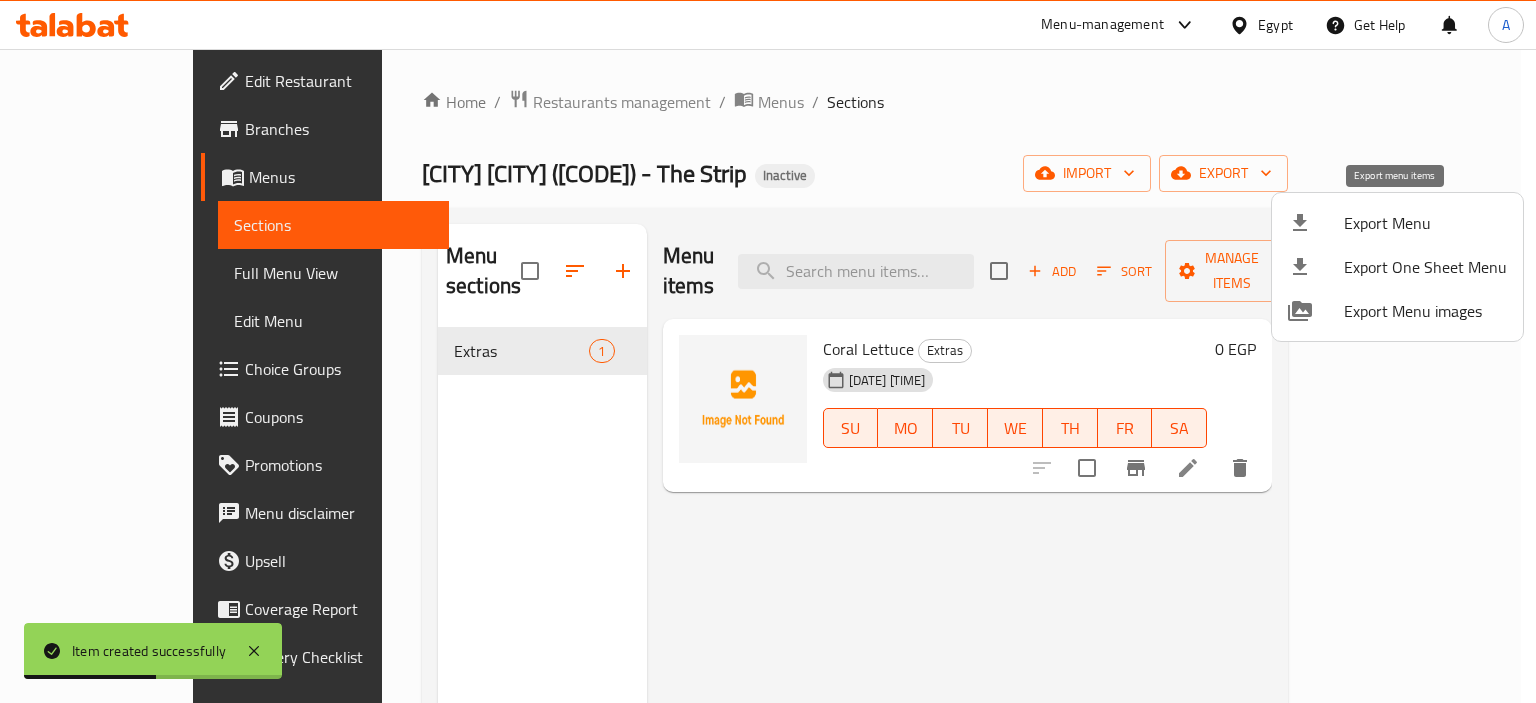 click on "Export Menu" at bounding box center (1425, 223) 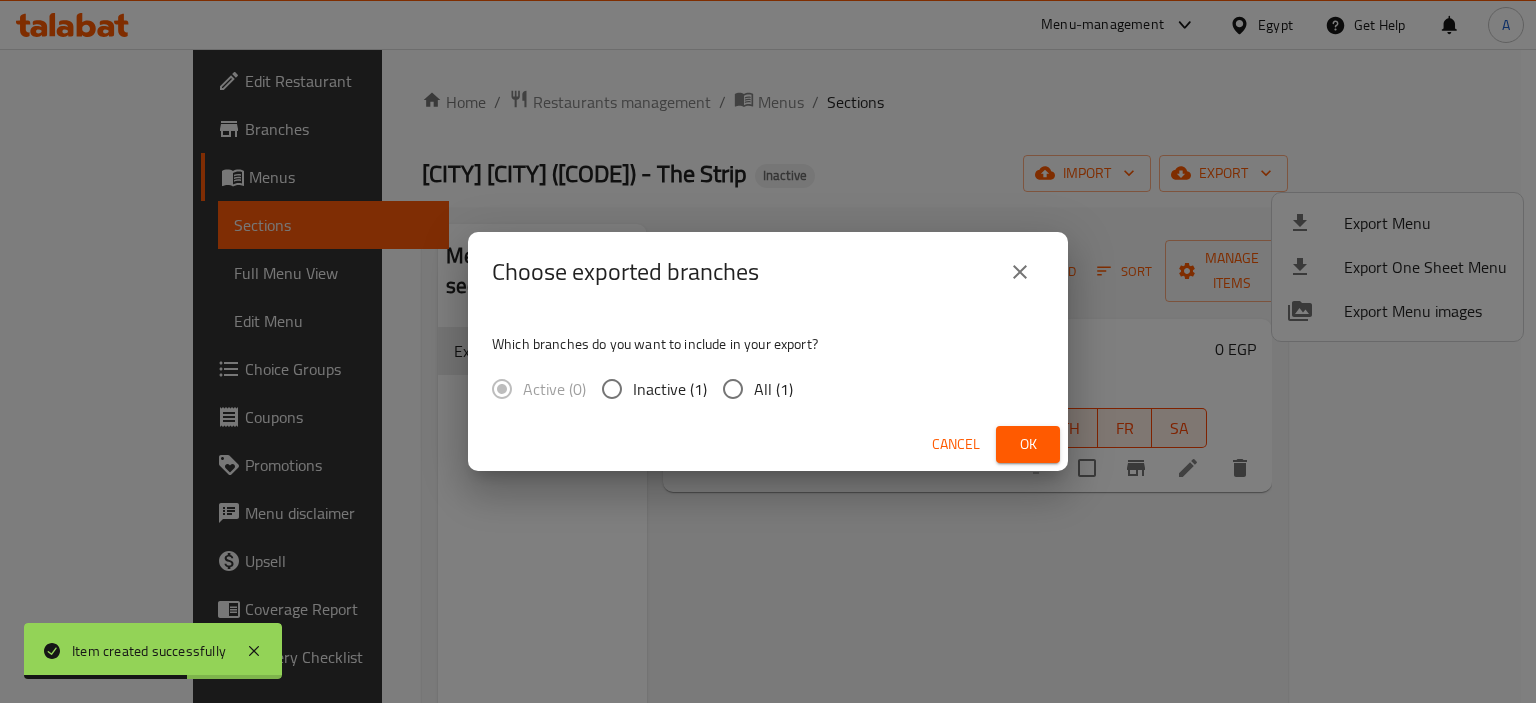 click on "All (1)" at bounding box center (773, 389) 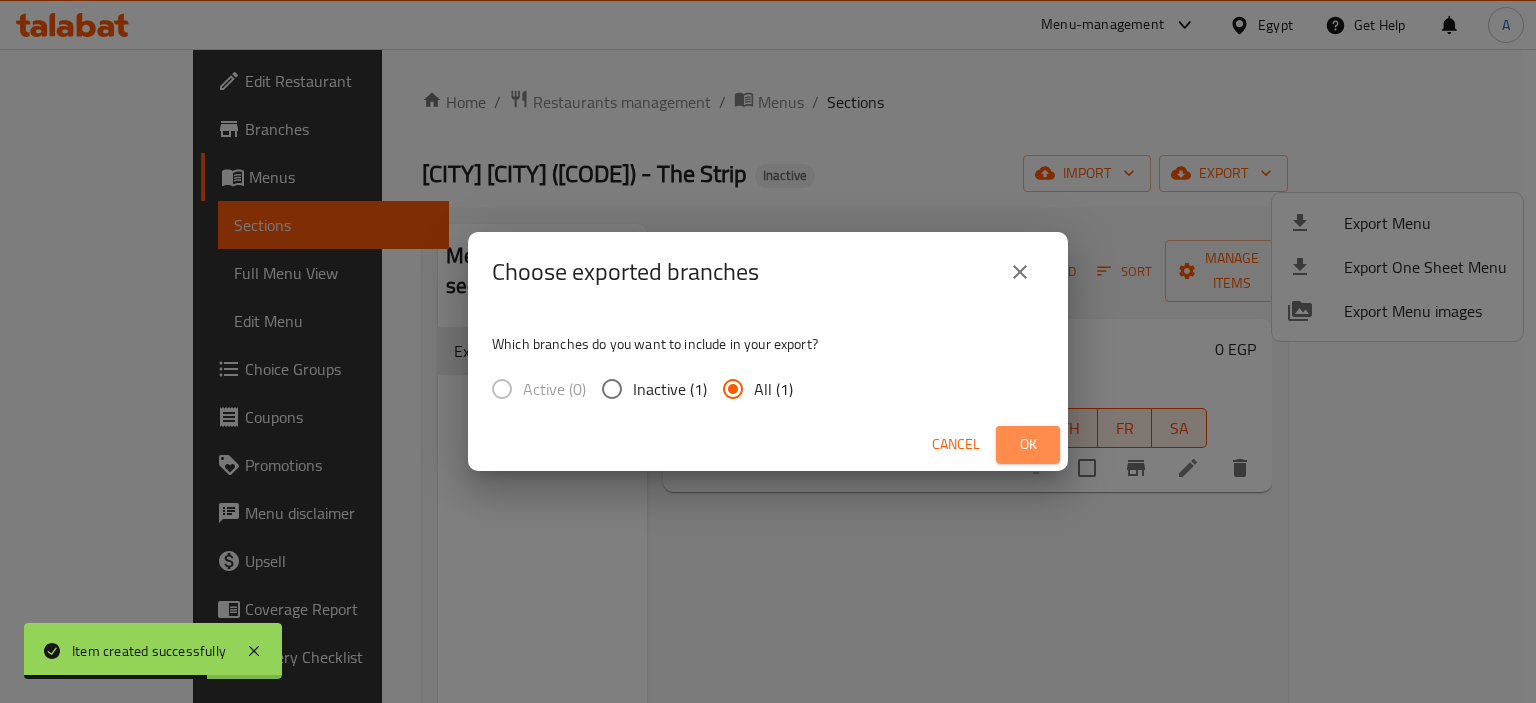 click on "Ok" at bounding box center (1028, 444) 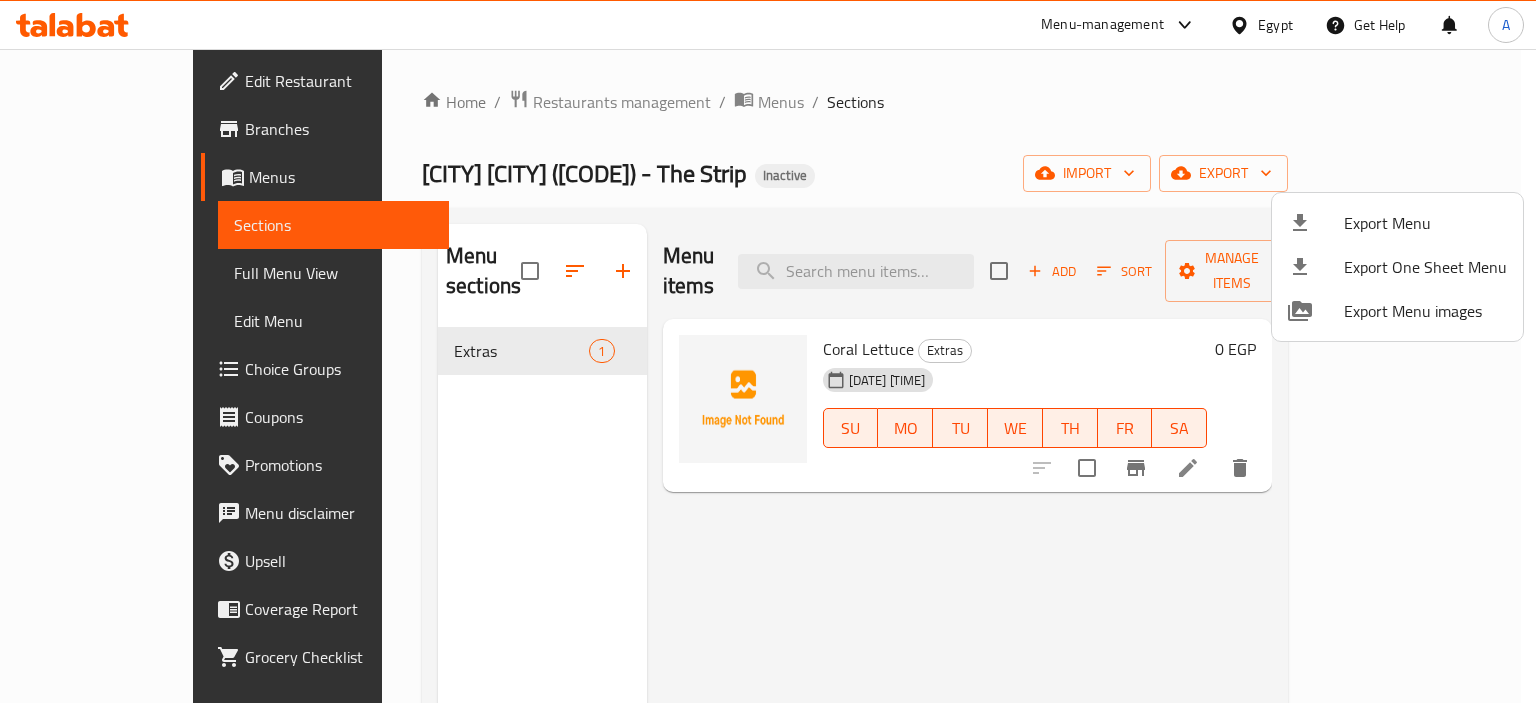 click at bounding box center [768, 351] 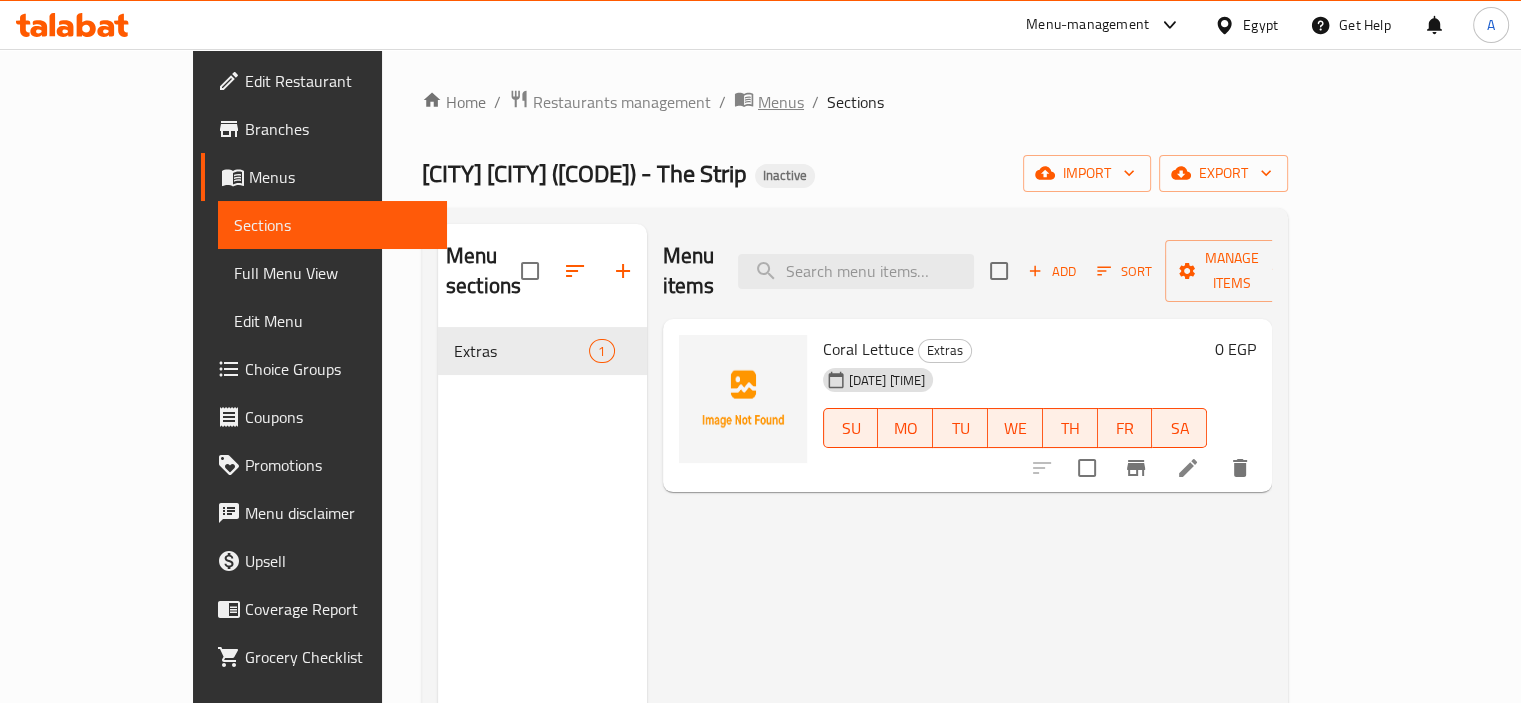 click on "Menus" at bounding box center (781, 102) 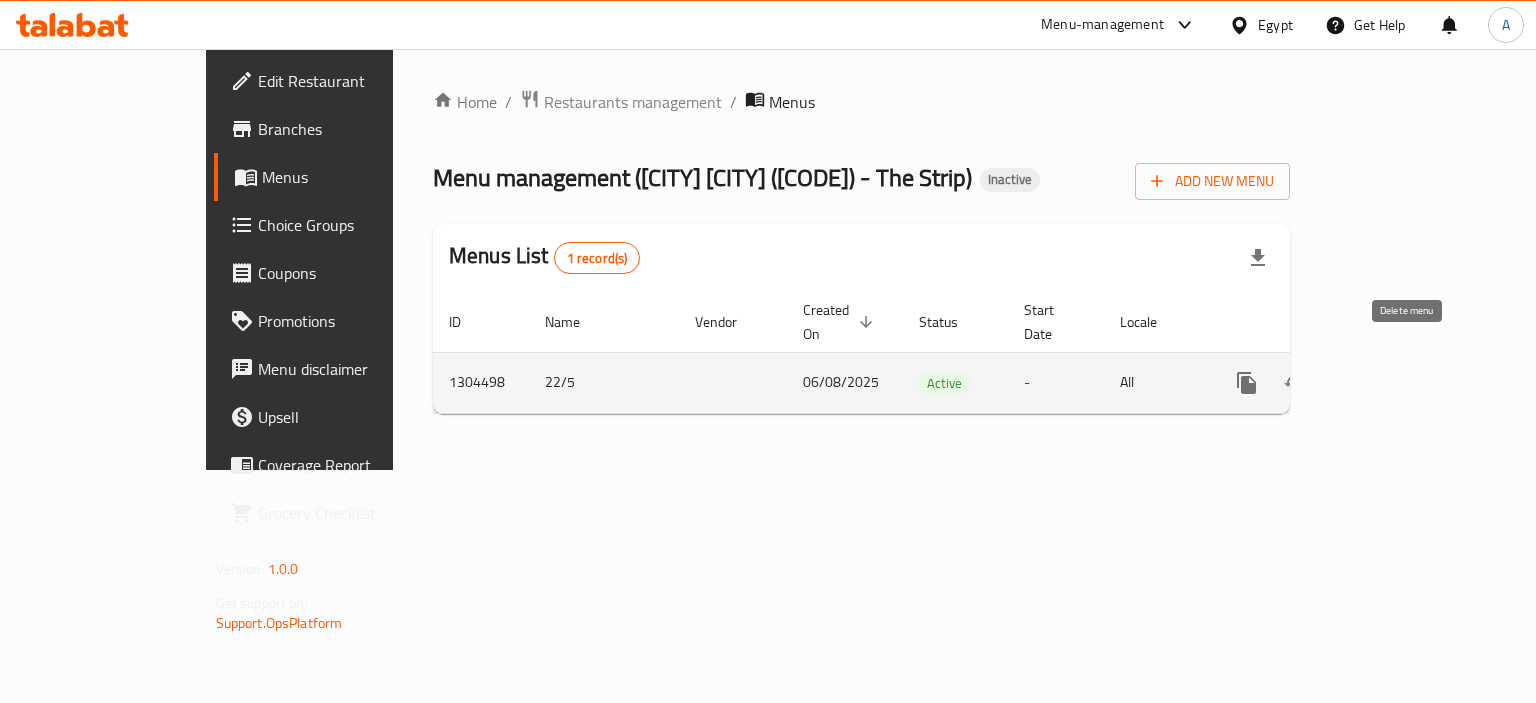 click 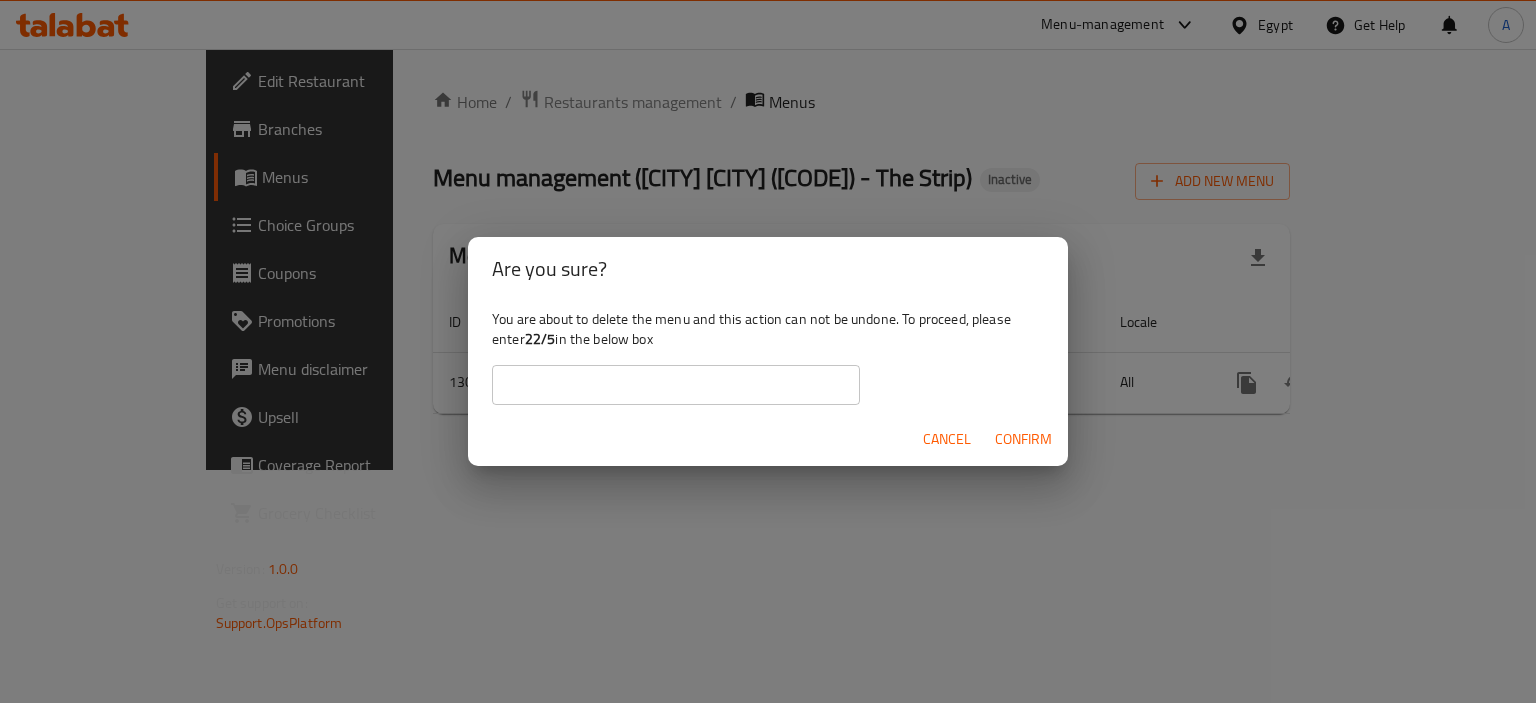 click at bounding box center (676, 385) 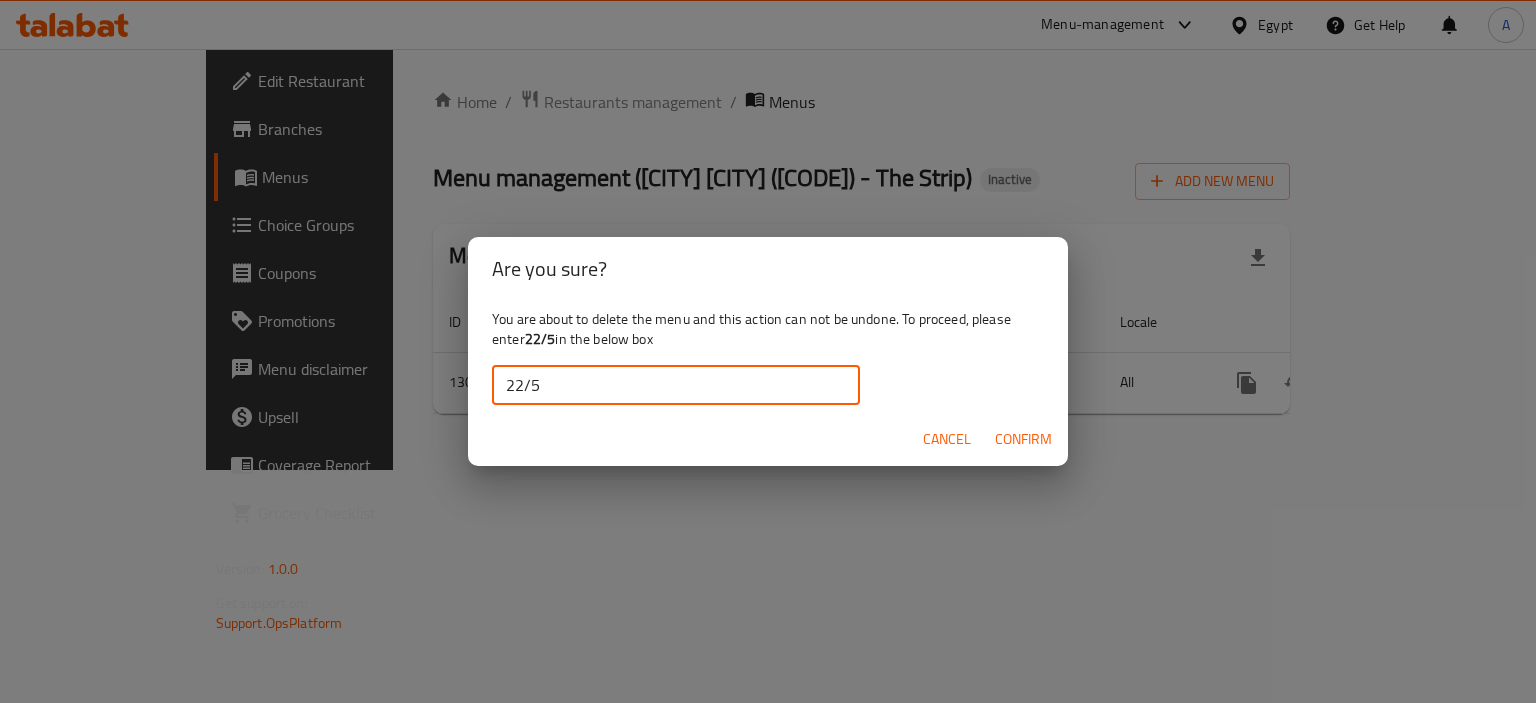 type on "22/5" 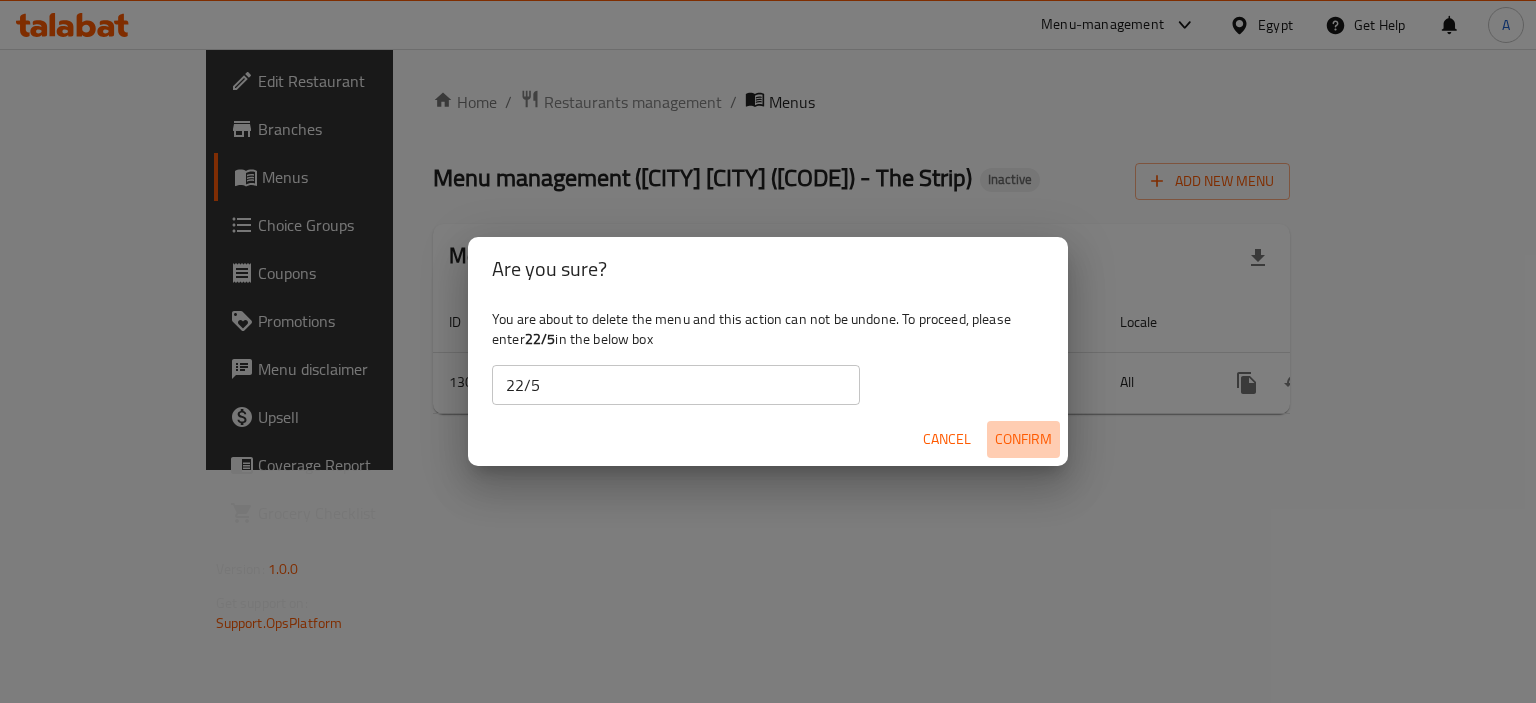 click on "Confirm" at bounding box center [1023, 439] 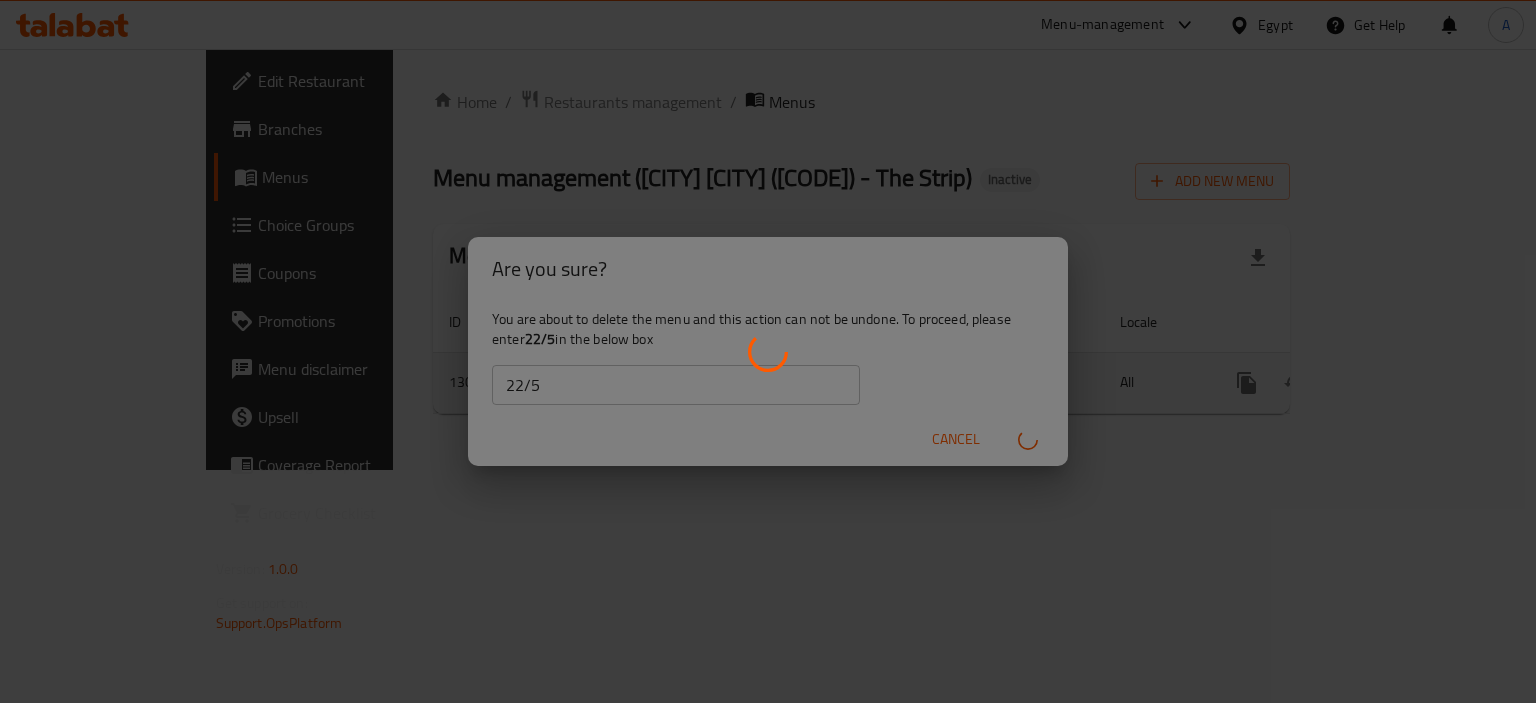 click at bounding box center [768, 351] 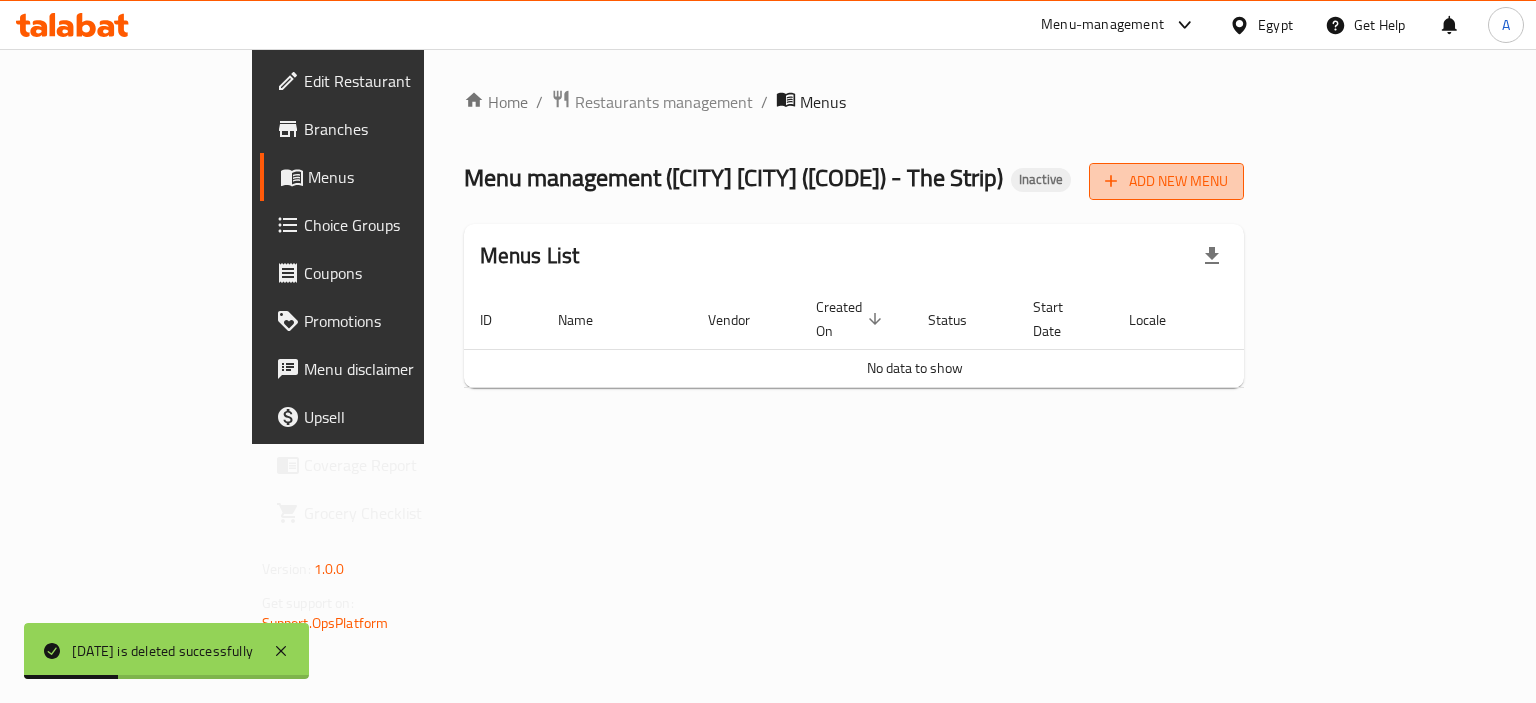 click on "Add New Menu" at bounding box center (1166, 181) 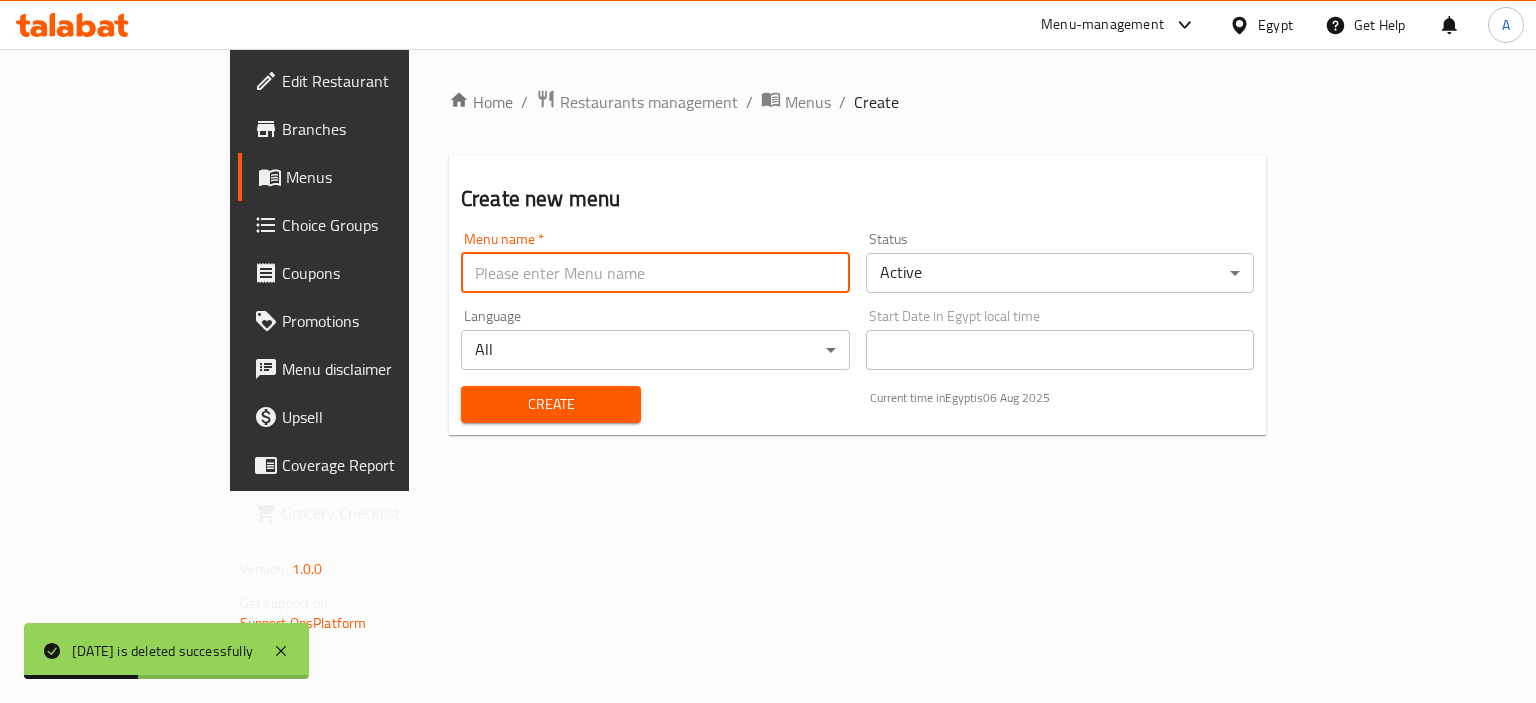 click at bounding box center (655, 273) 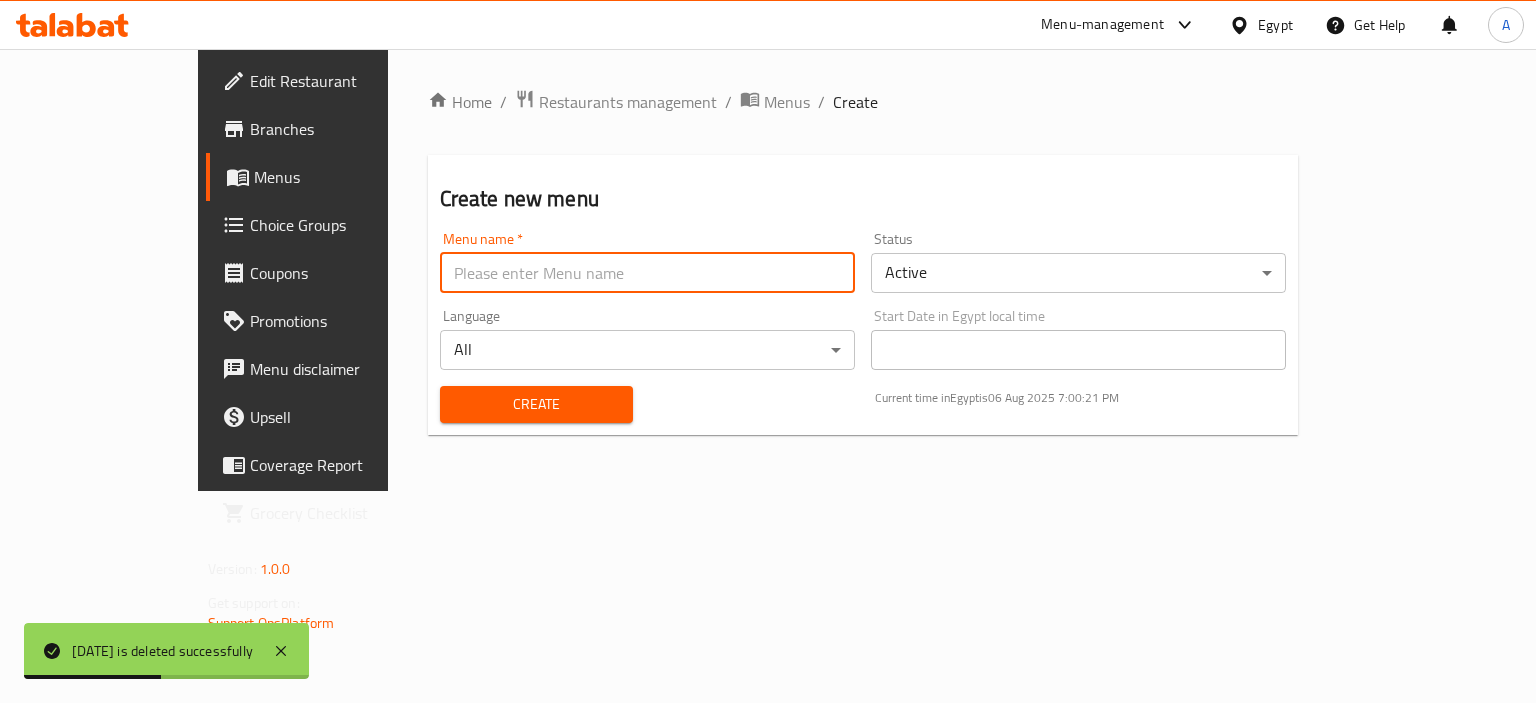 type on "7/2" 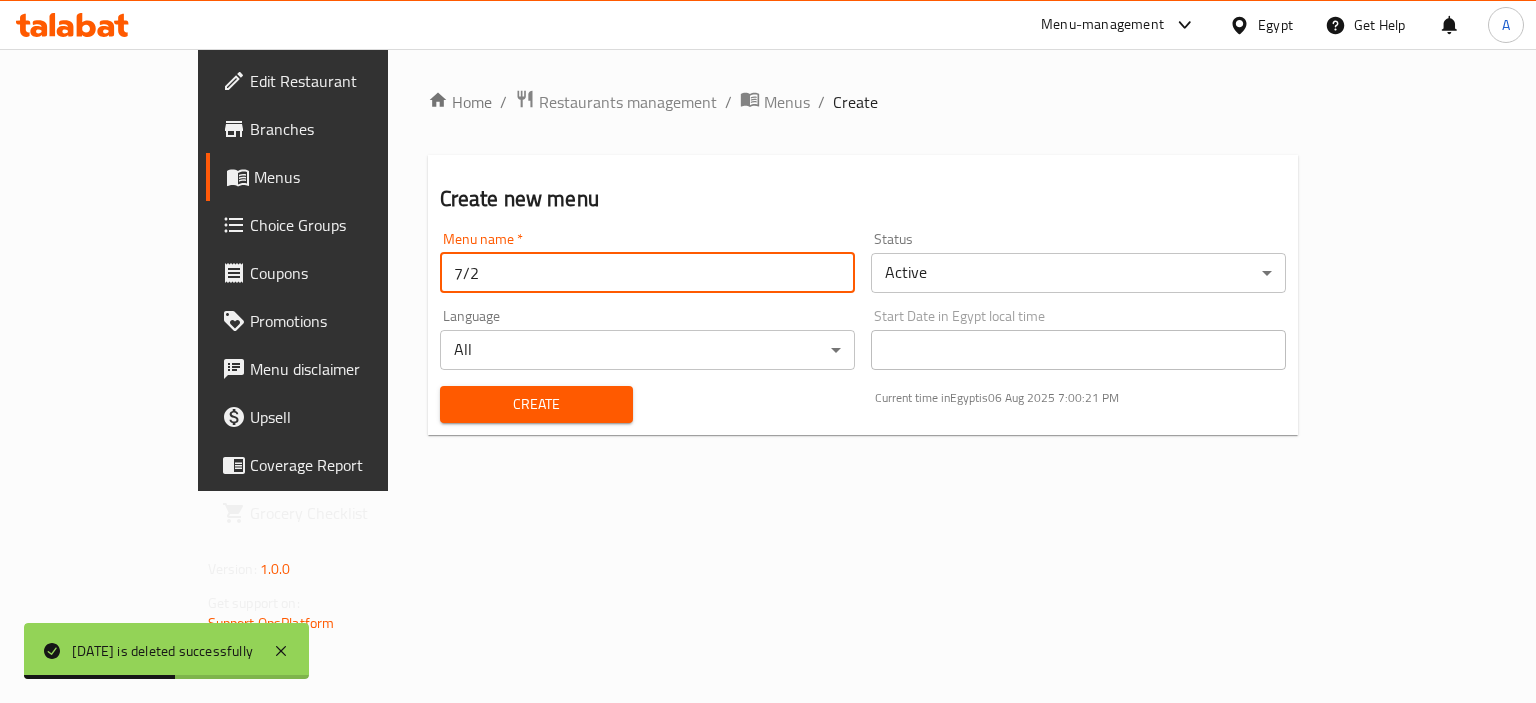 click on "Create" at bounding box center [537, 404] 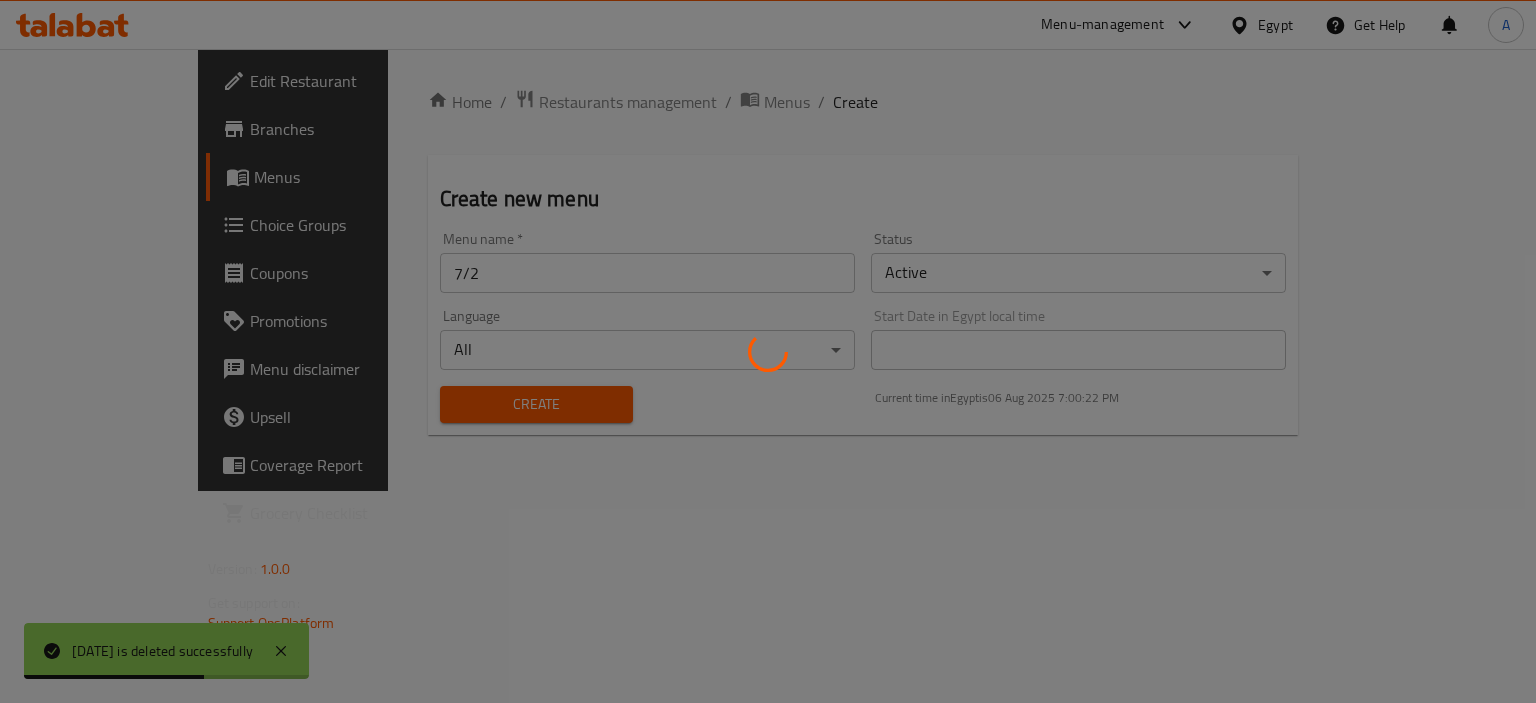type 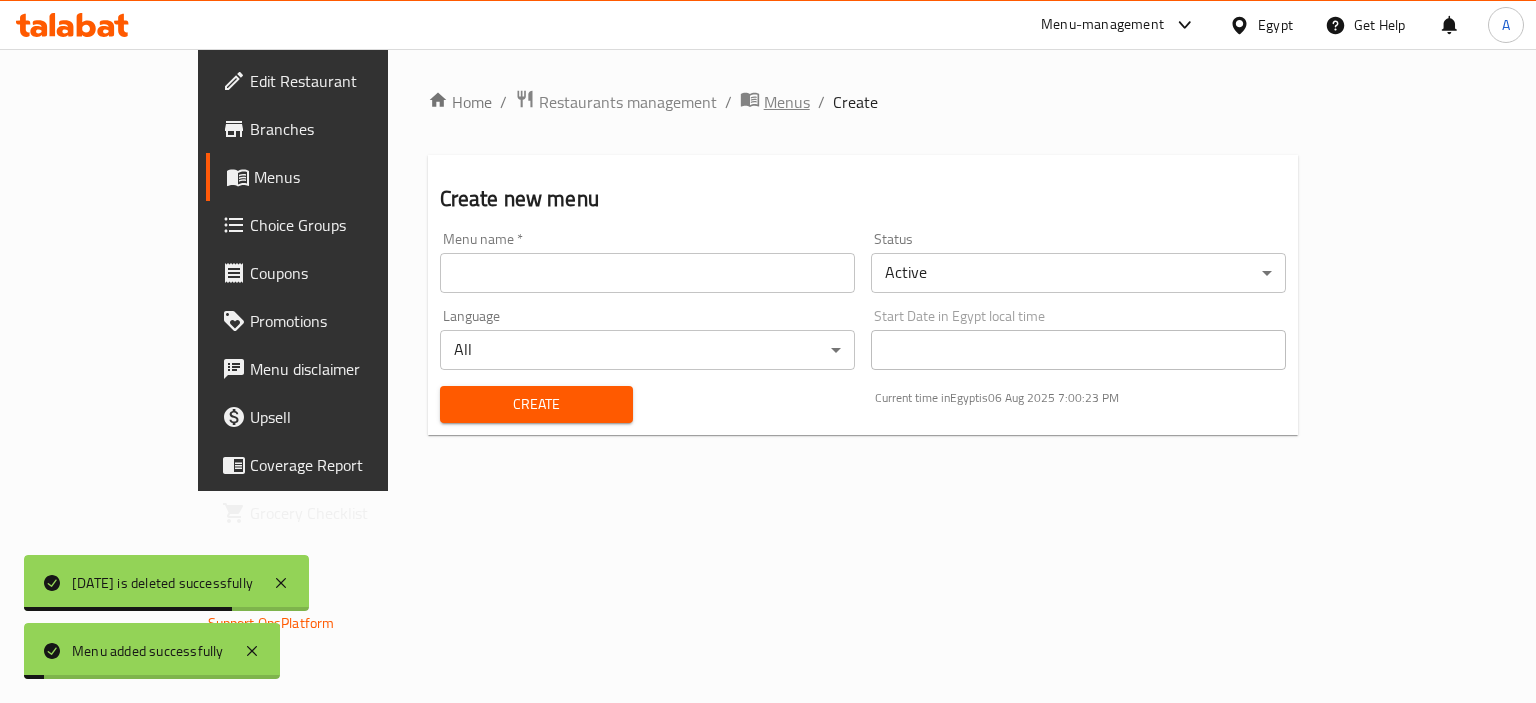 click on "Menus" at bounding box center [787, 102] 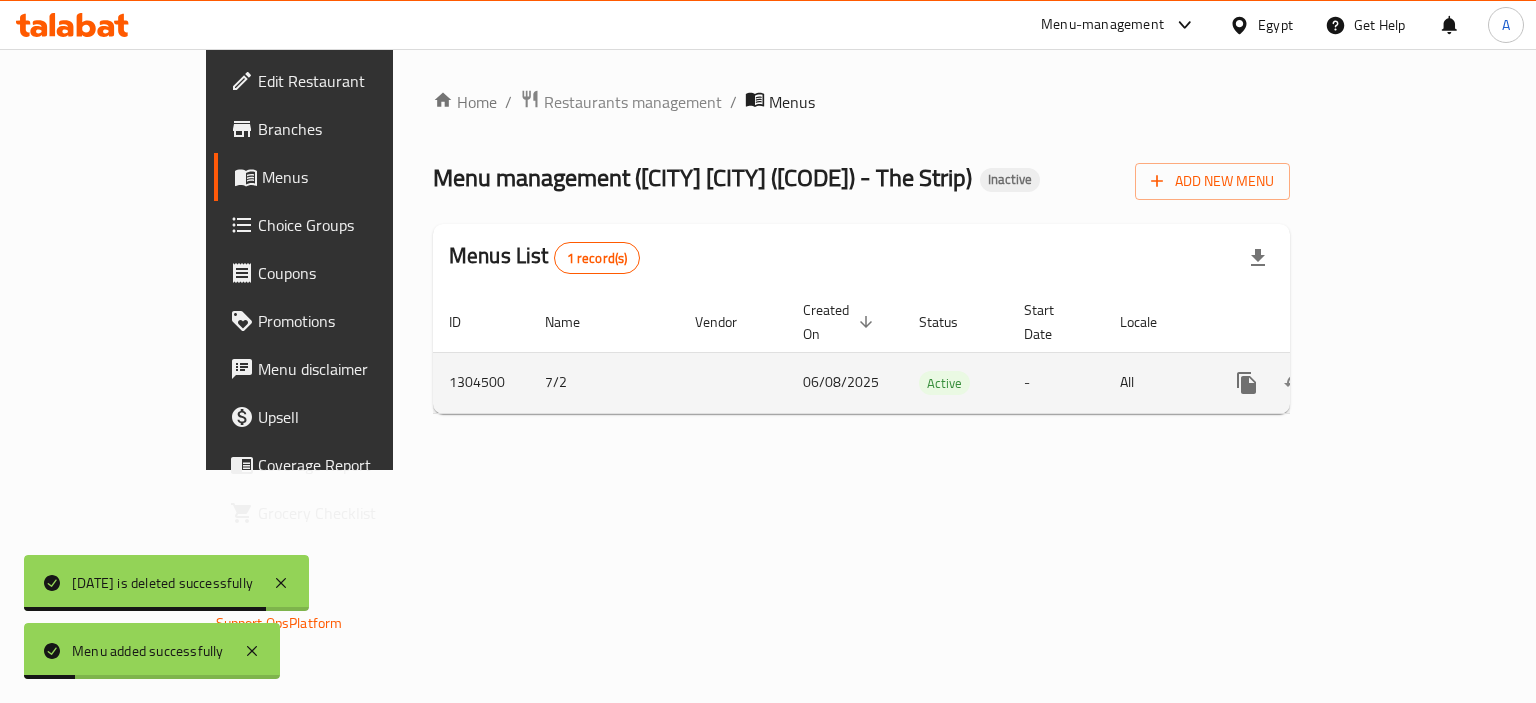click 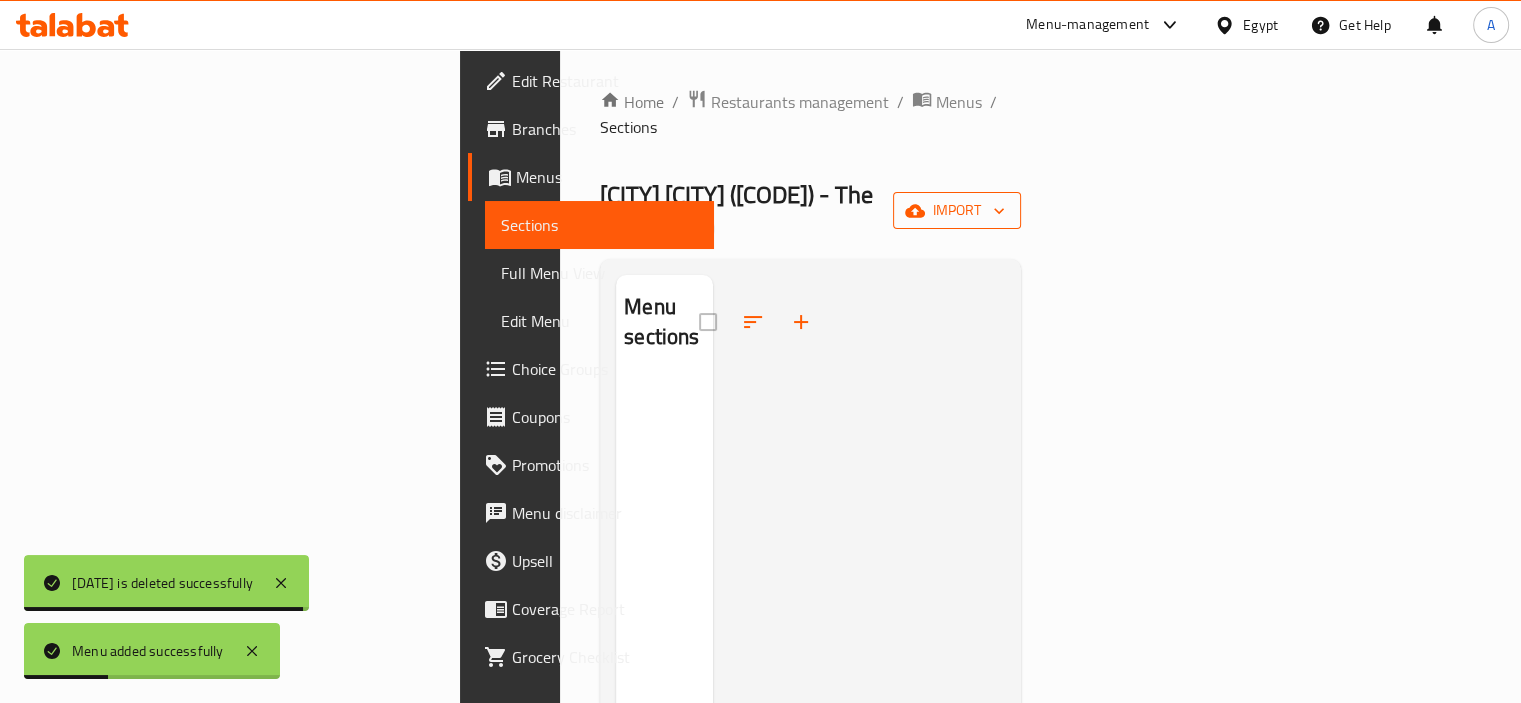 click on "import" at bounding box center (957, 210) 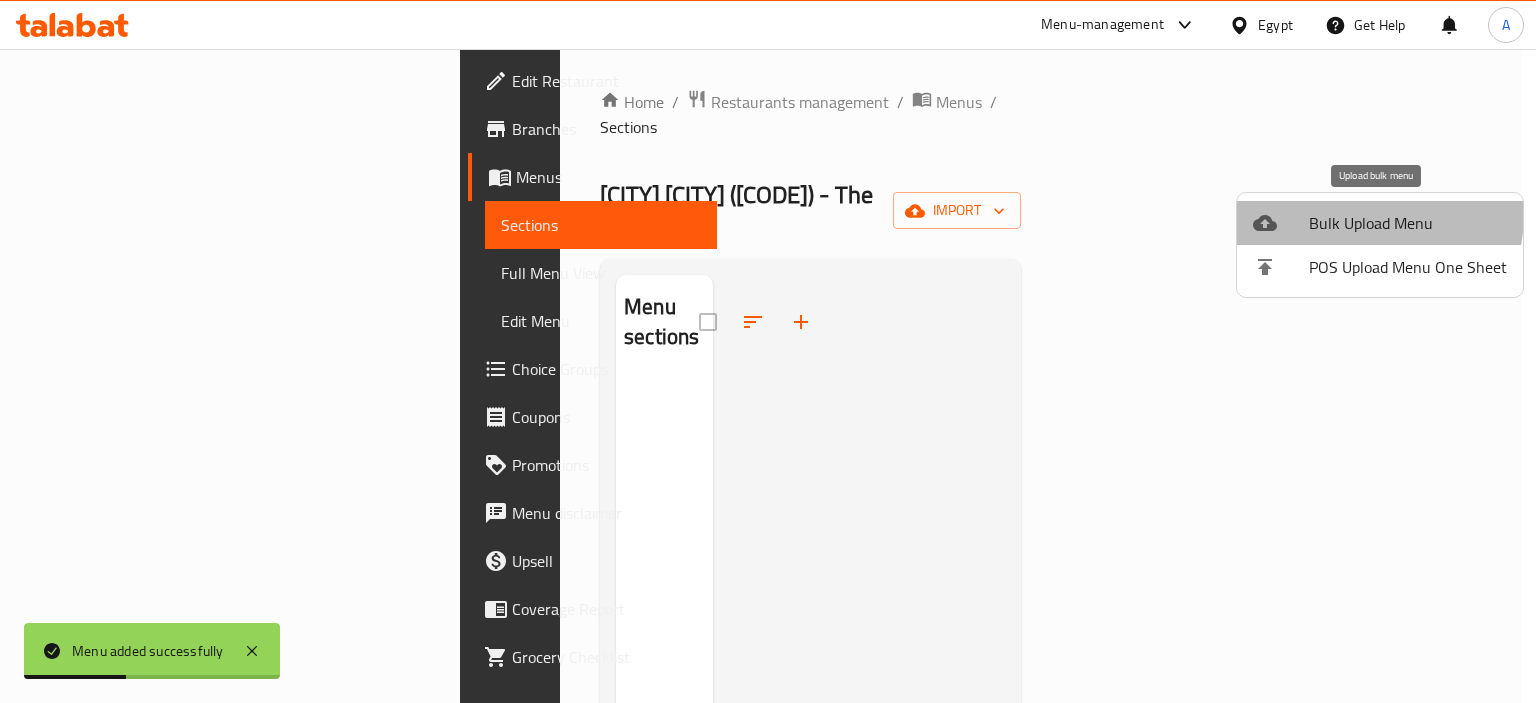 click on "Bulk Upload Menu" at bounding box center (1408, 223) 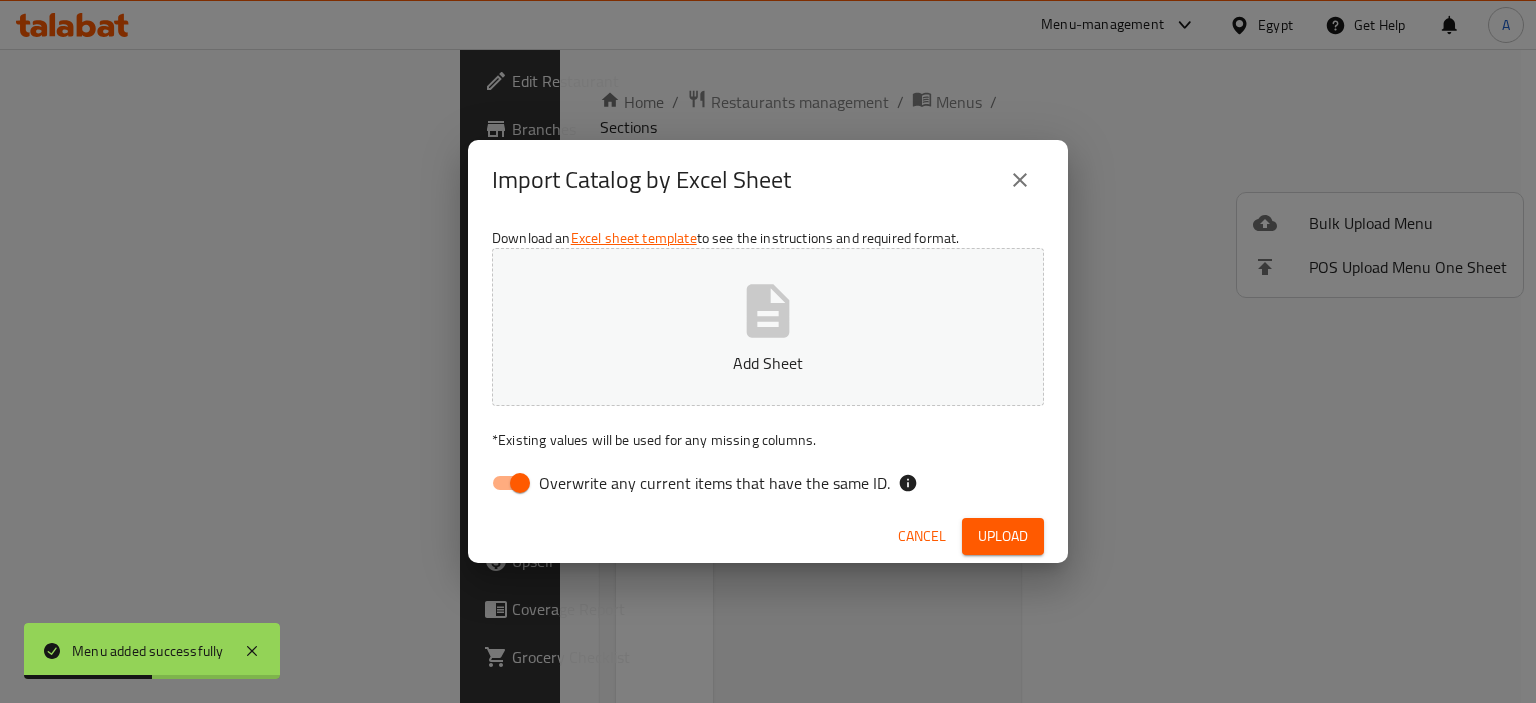 click on "Overwrite any current items that have the same ID." at bounding box center [520, 483] 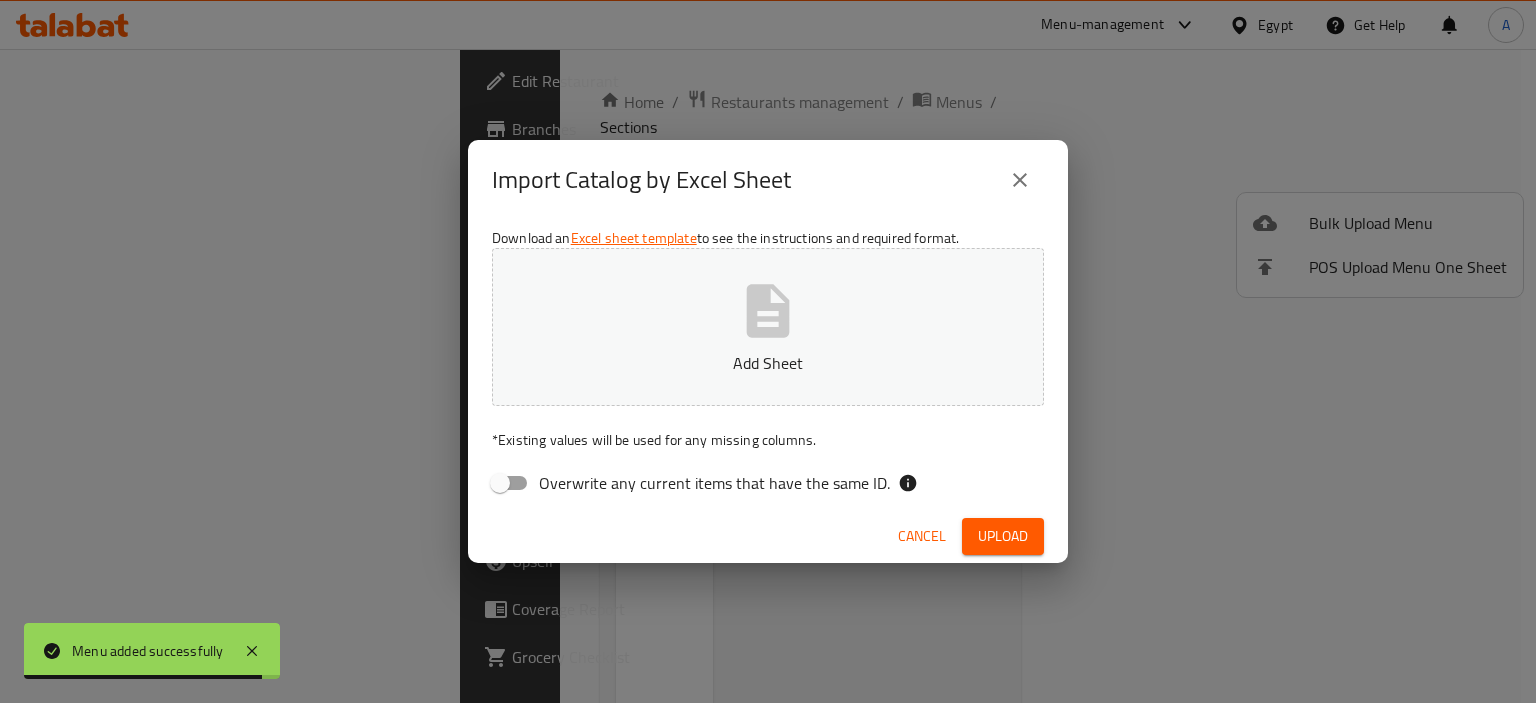 click 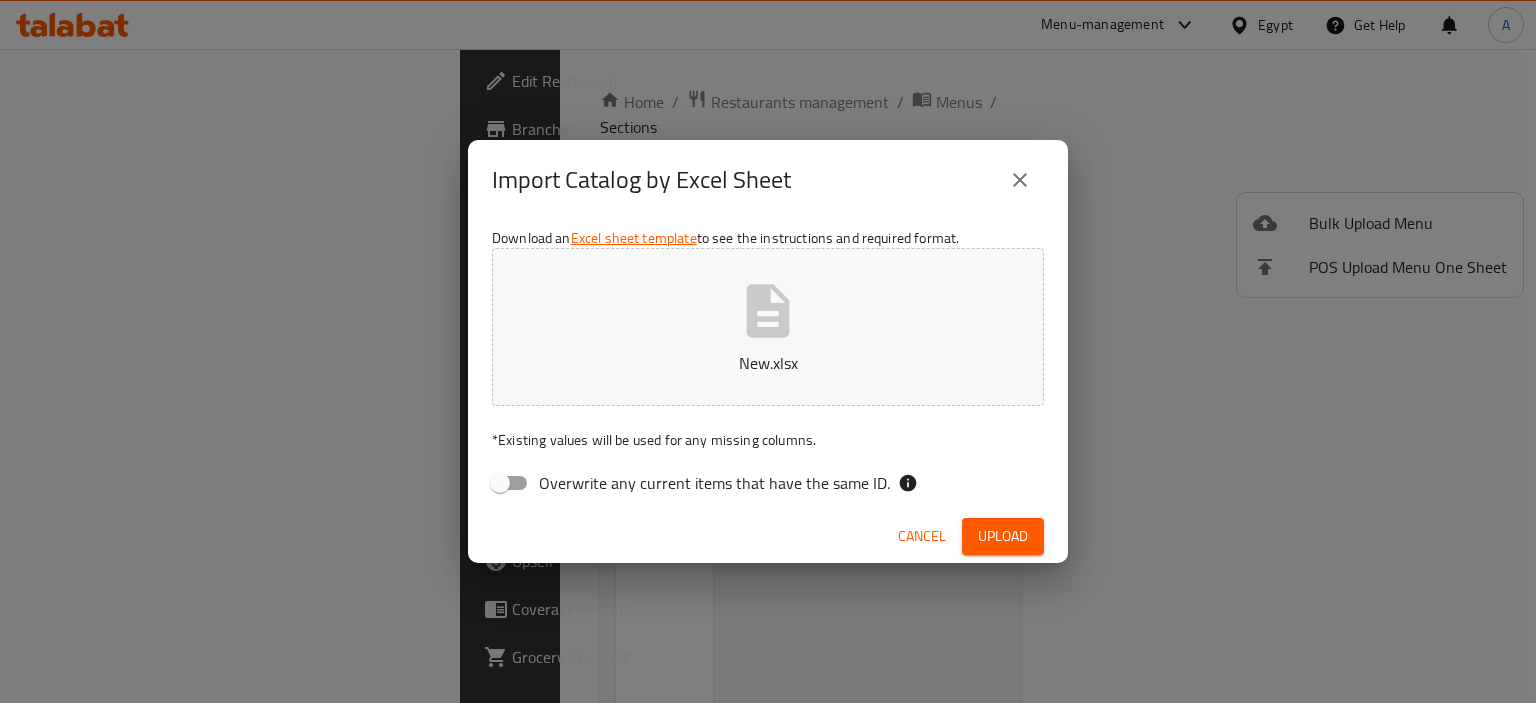 click on "Upload" at bounding box center (1003, 536) 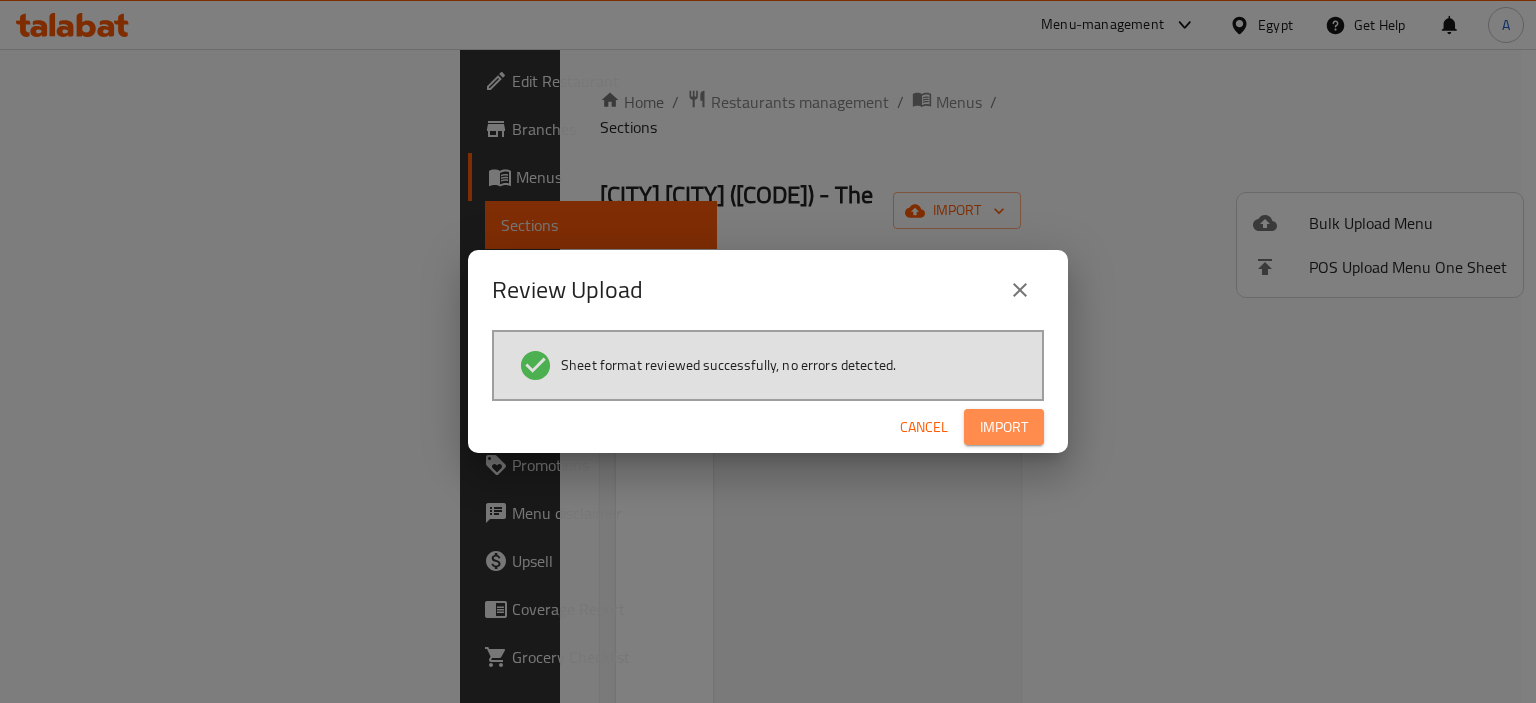 click on "Import" at bounding box center [1004, 427] 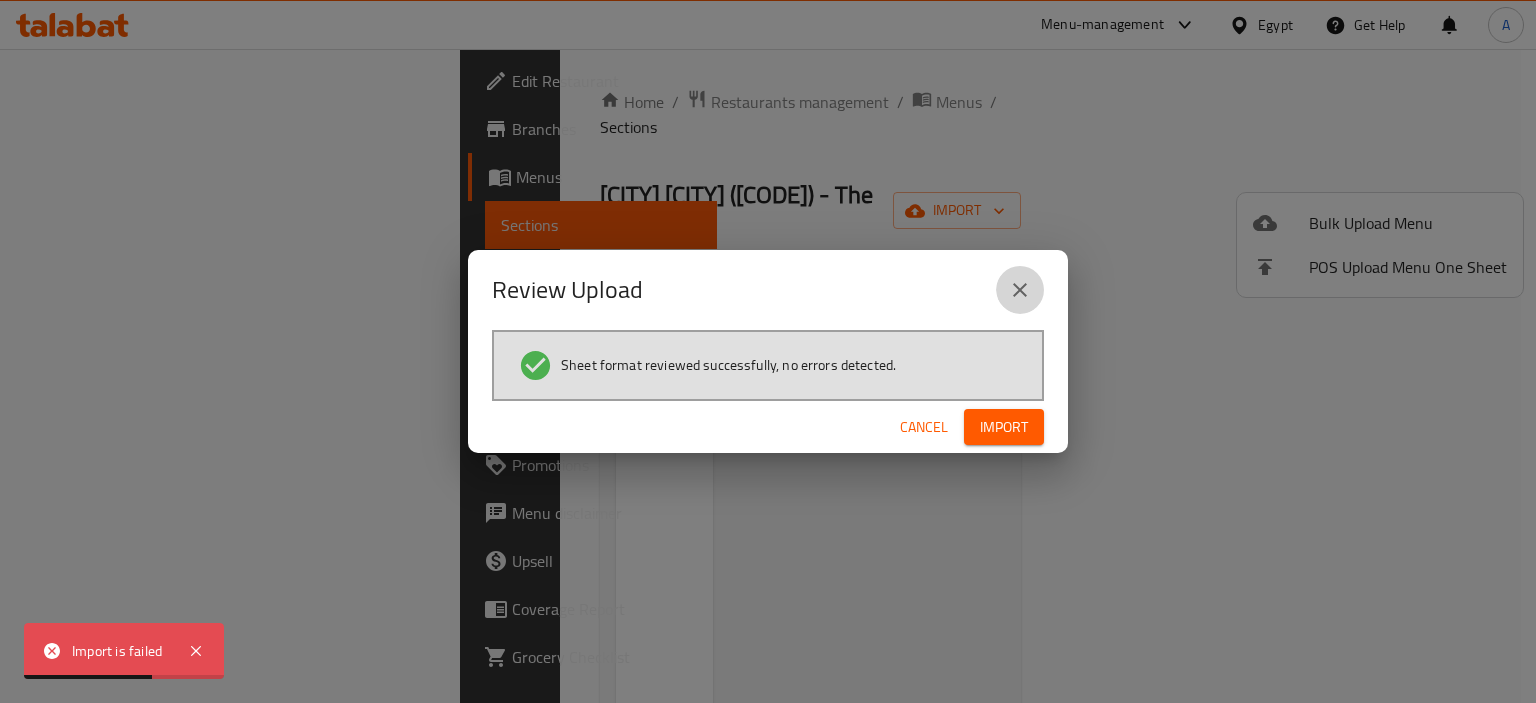 click 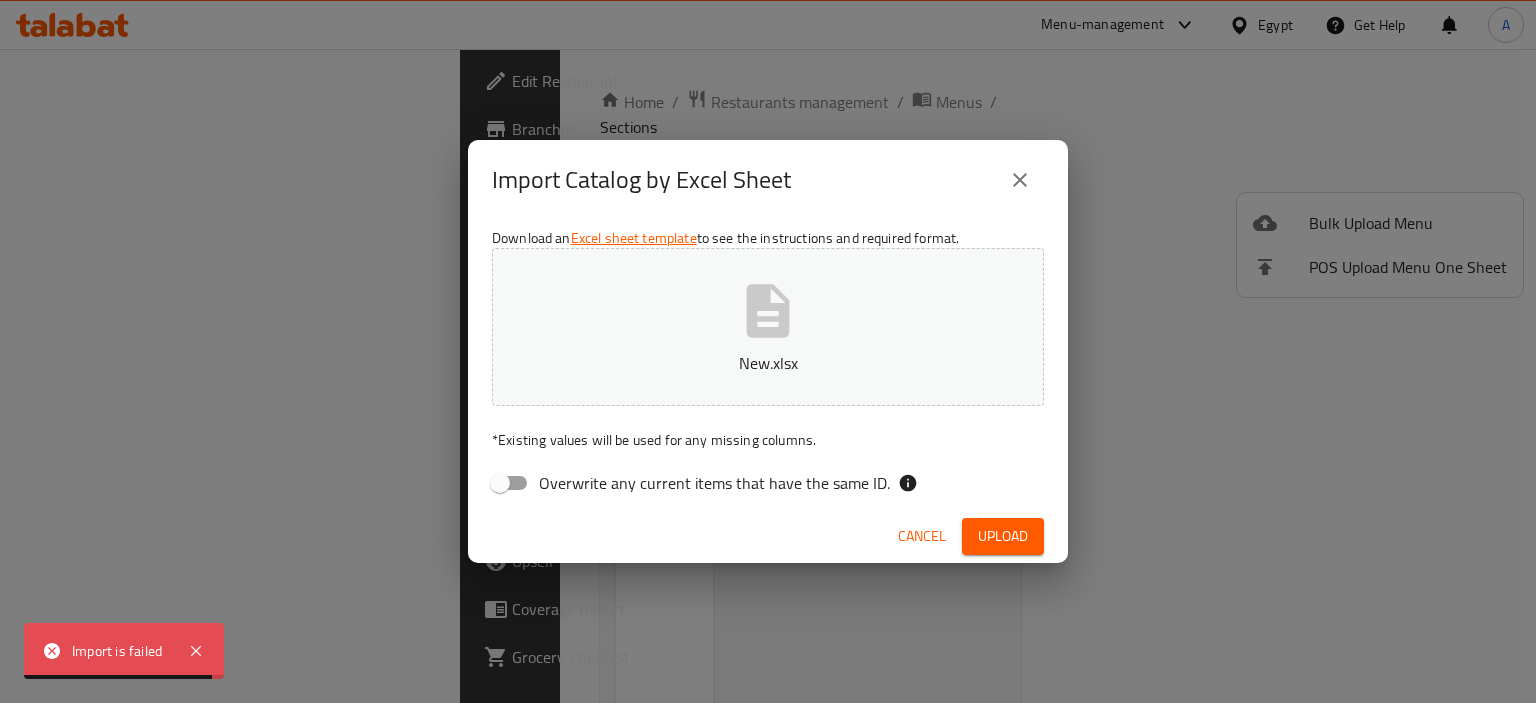 click on "New.xlsx" at bounding box center (768, 363) 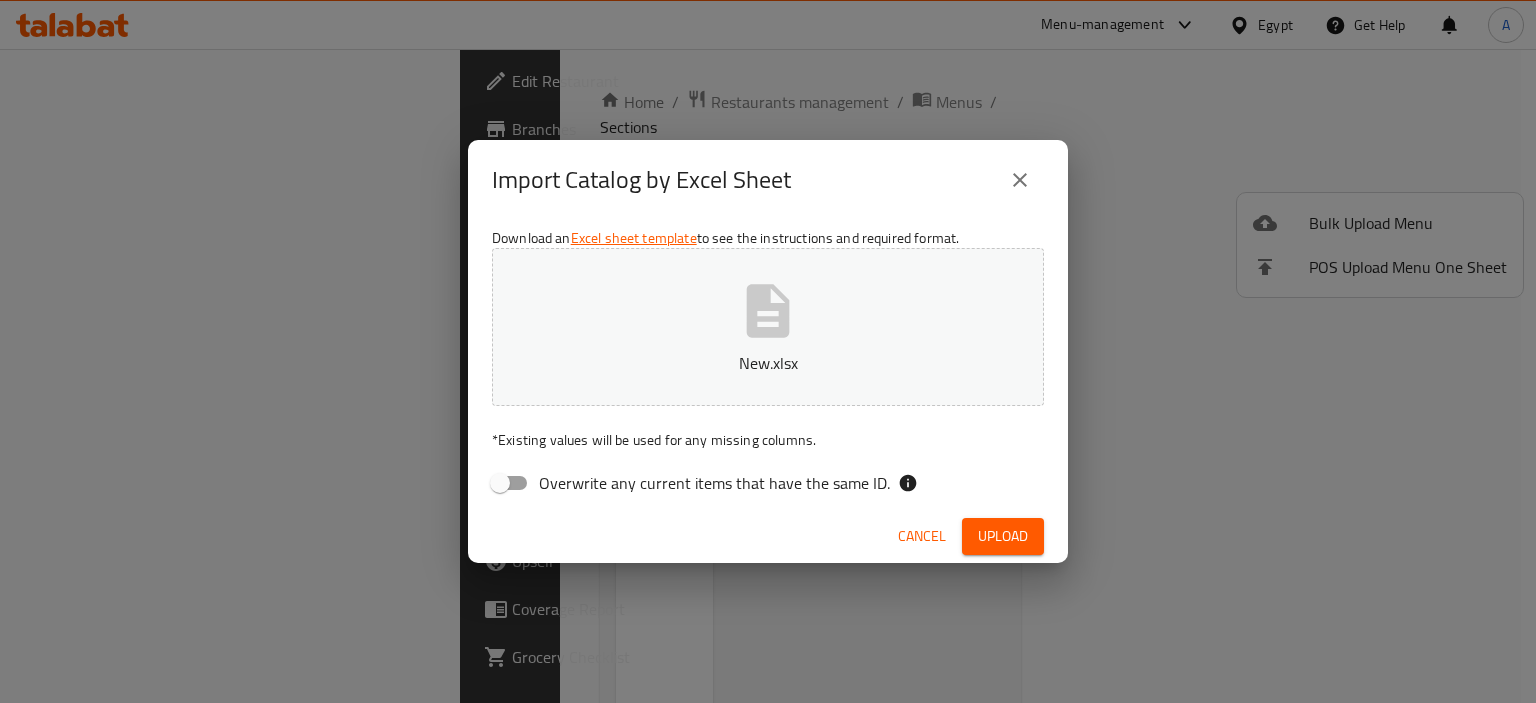click on "Upload" at bounding box center (1003, 536) 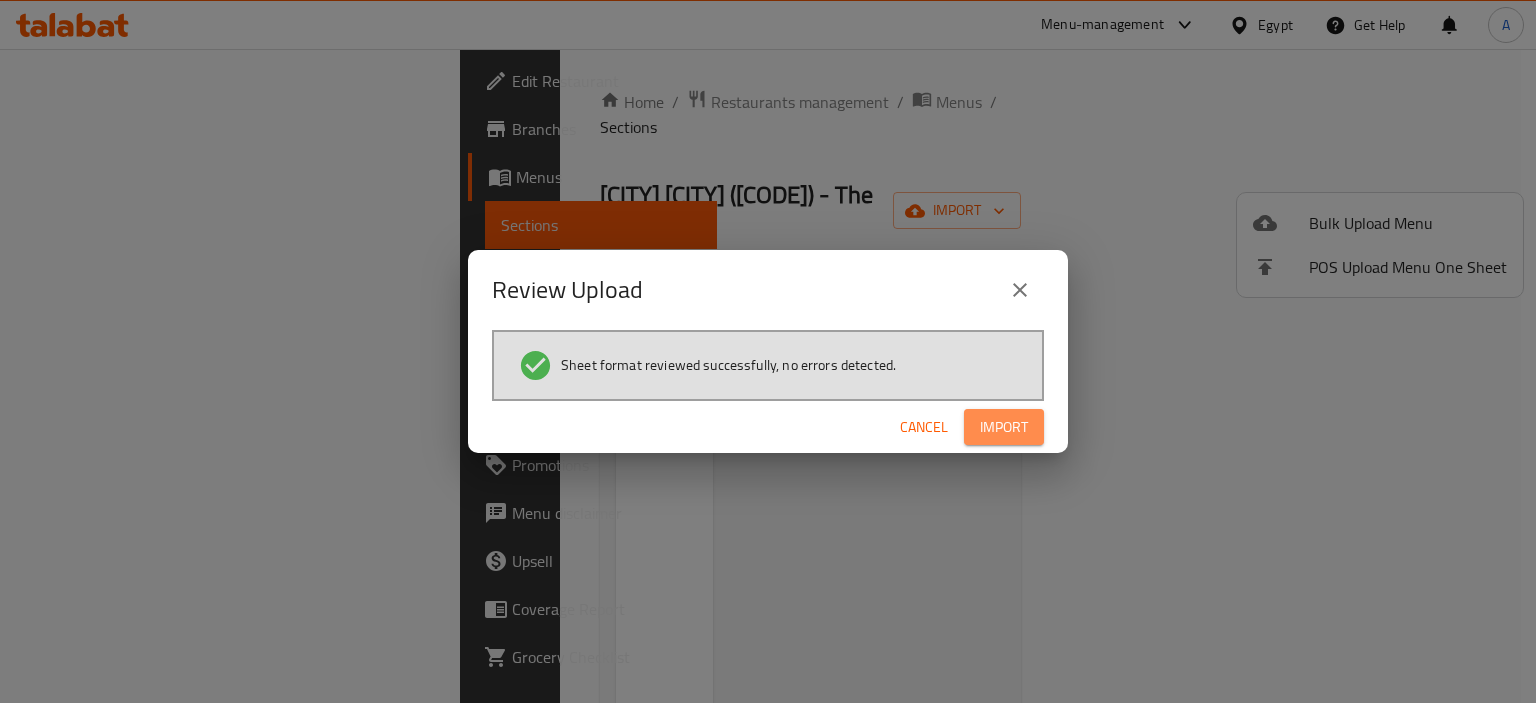 click on "Import" at bounding box center (1004, 427) 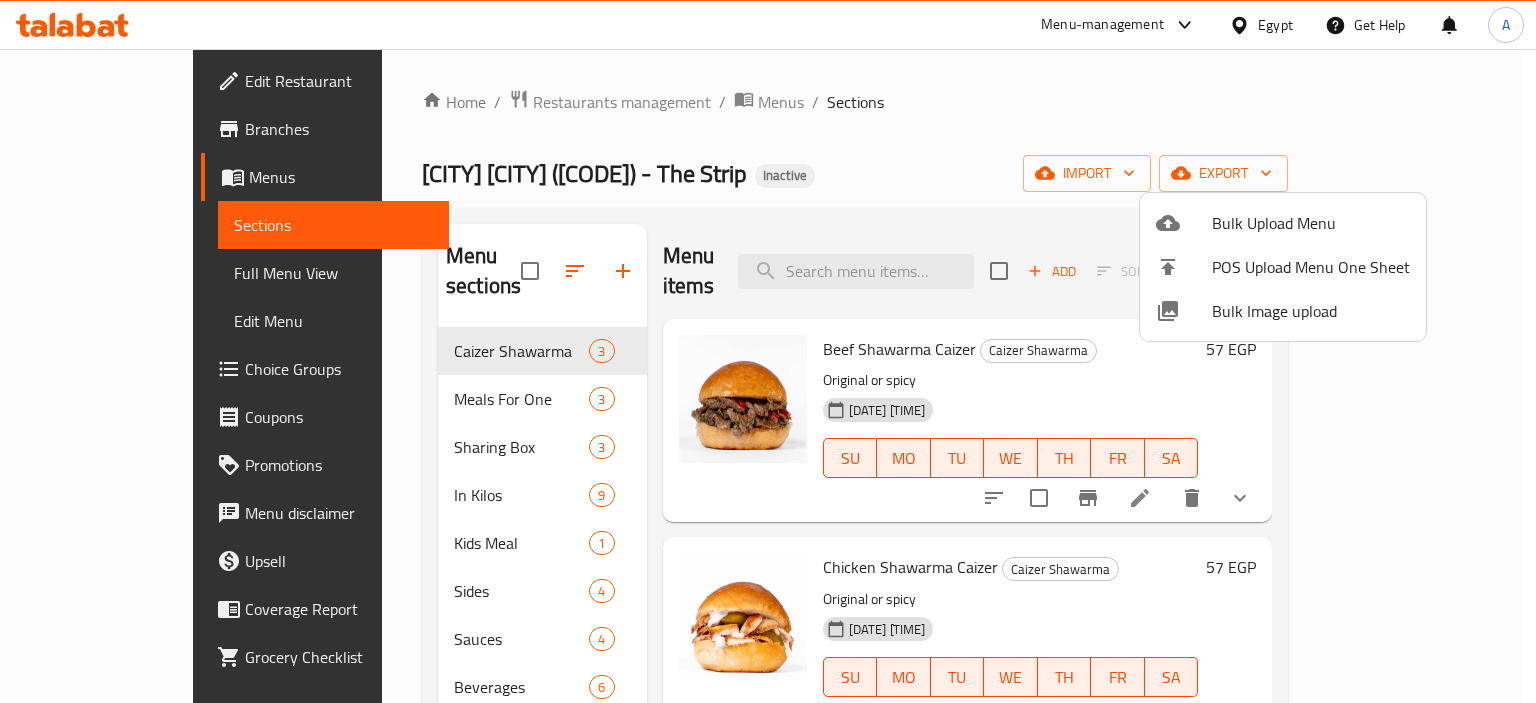 click at bounding box center [768, 351] 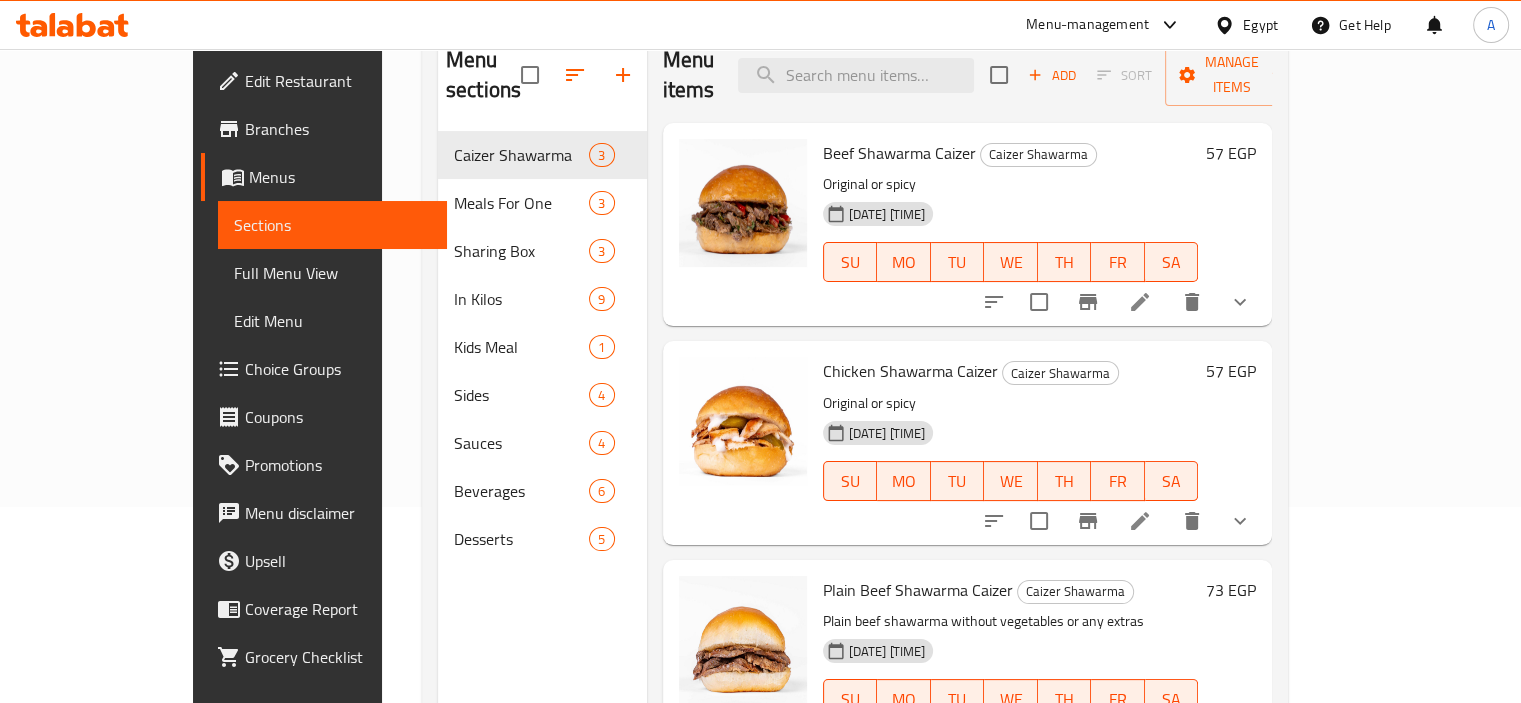 scroll, scrollTop: 200, scrollLeft: 0, axis: vertical 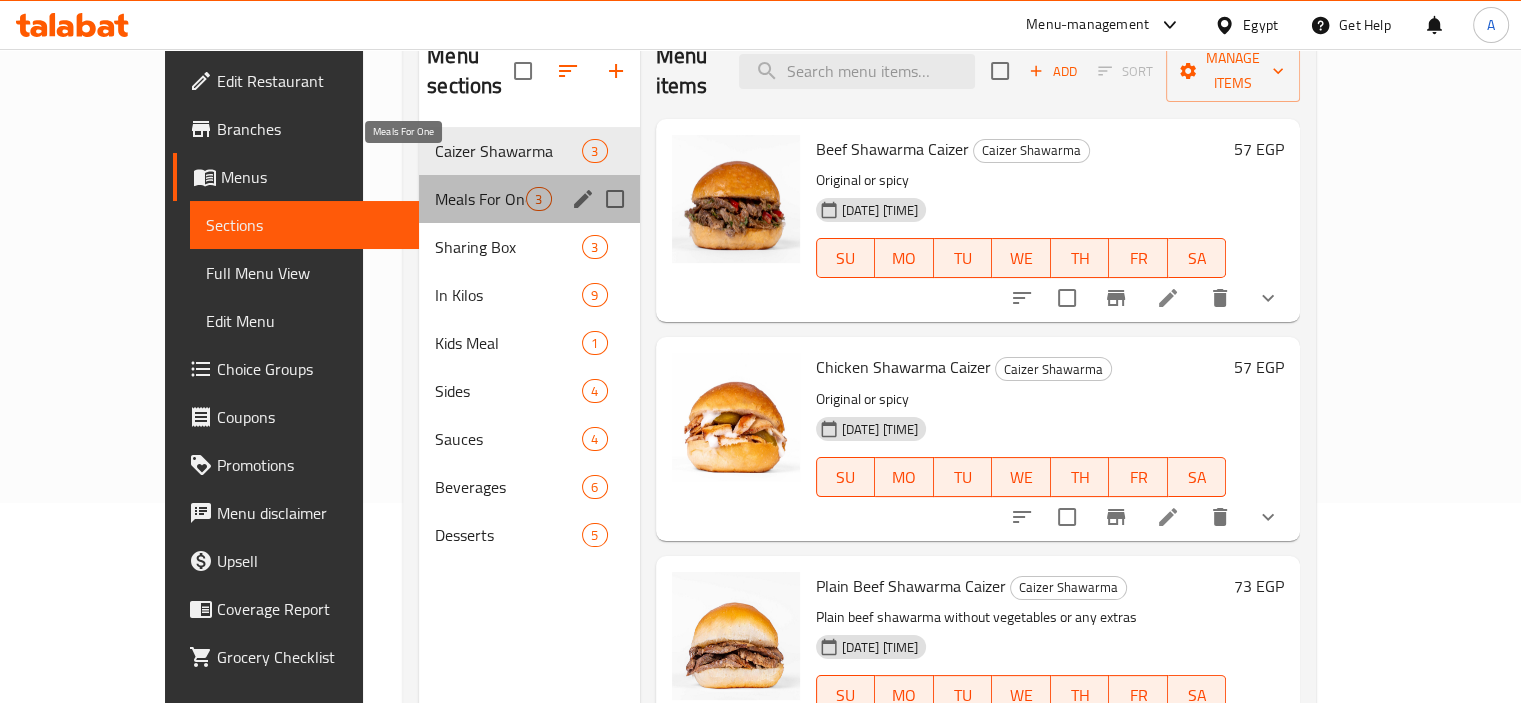 click on "Meals For One" at bounding box center [480, 199] 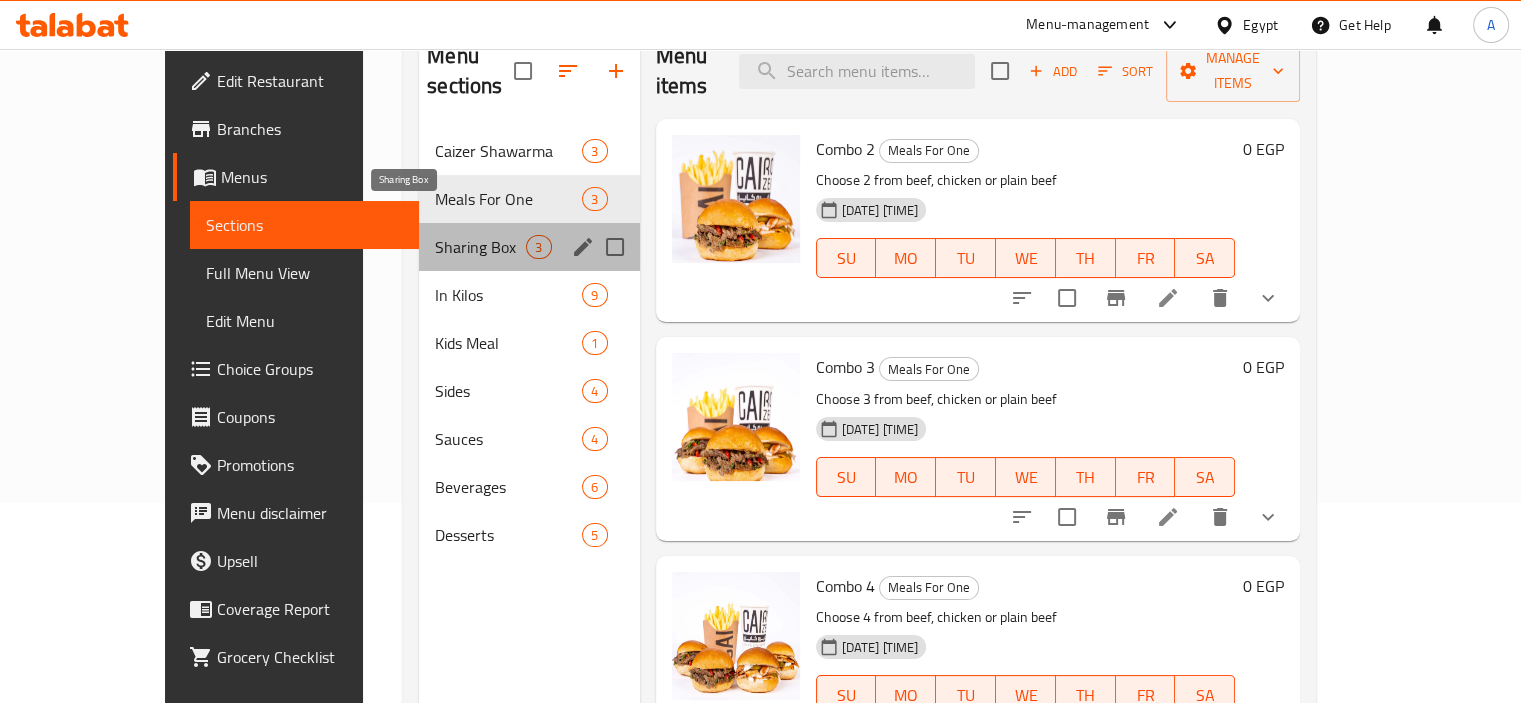 click on "Sharing Box 3" at bounding box center [529, 247] 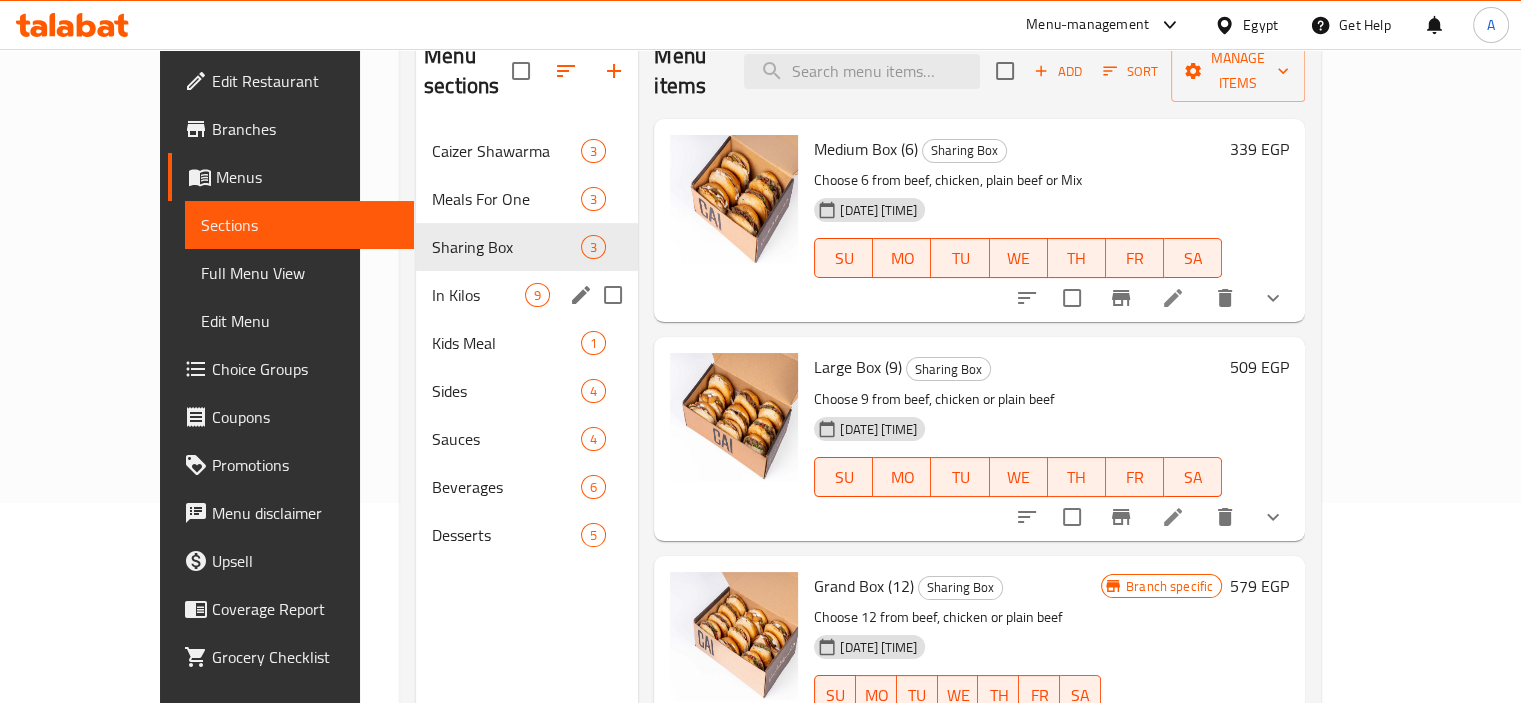 click on "In Kilos 9" at bounding box center (527, 295) 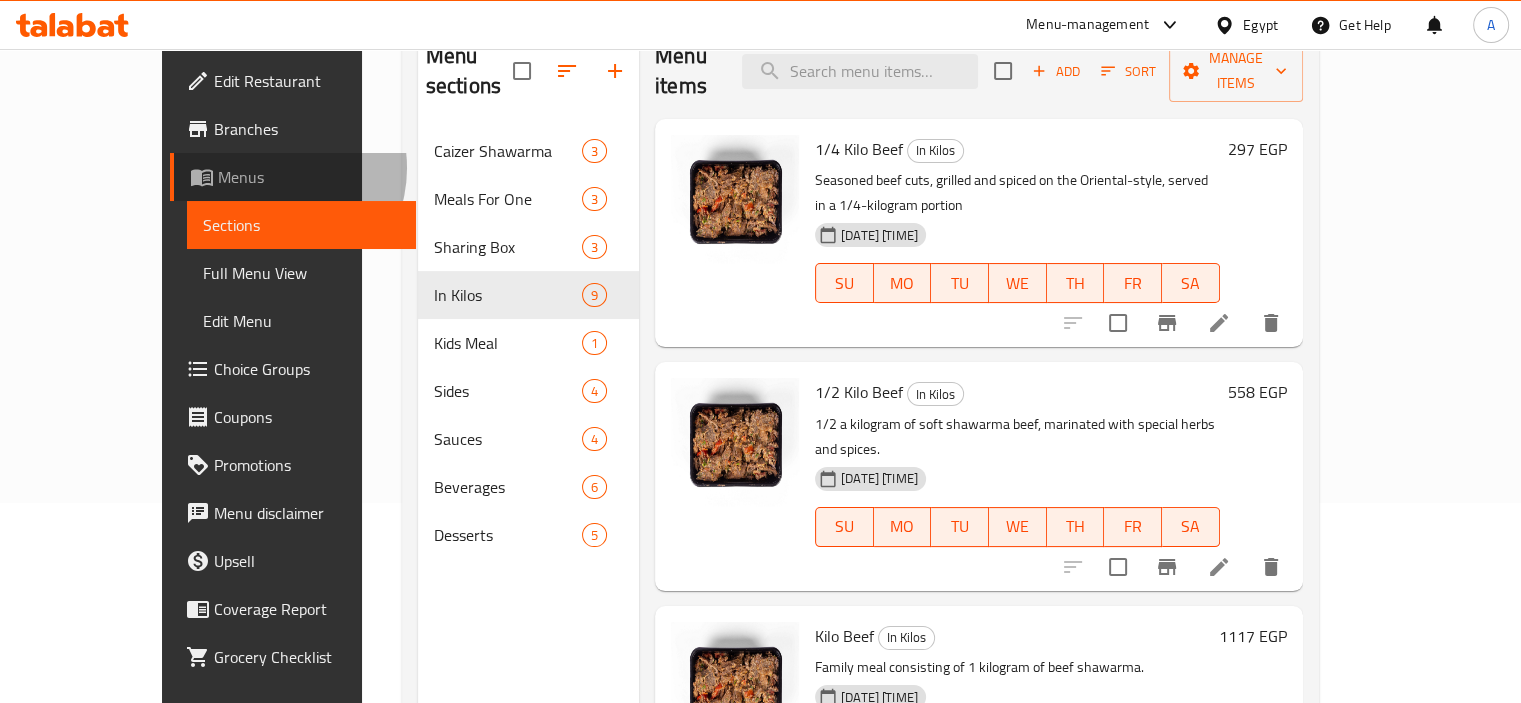 click on "Menus" at bounding box center [309, 177] 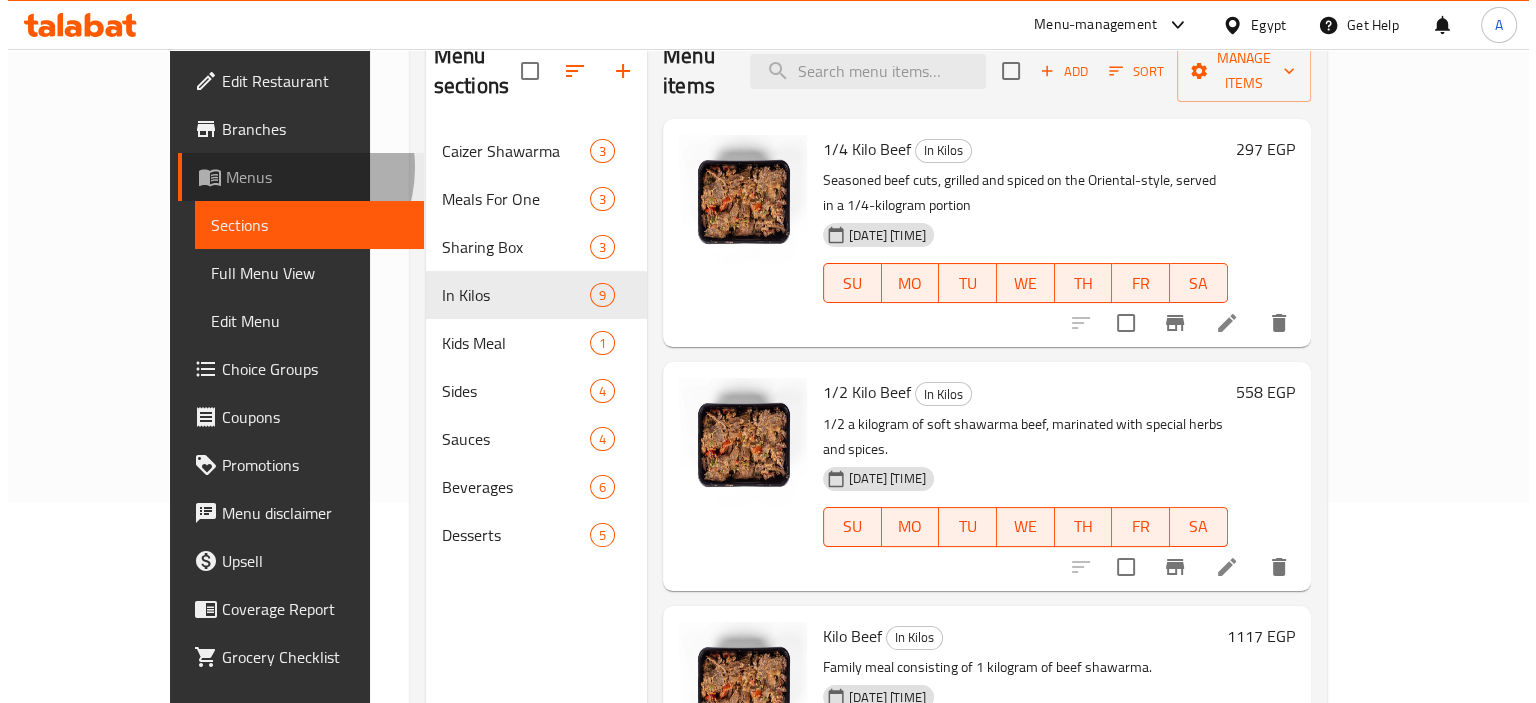 scroll, scrollTop: 0, scrollLeft: 0, axis: both 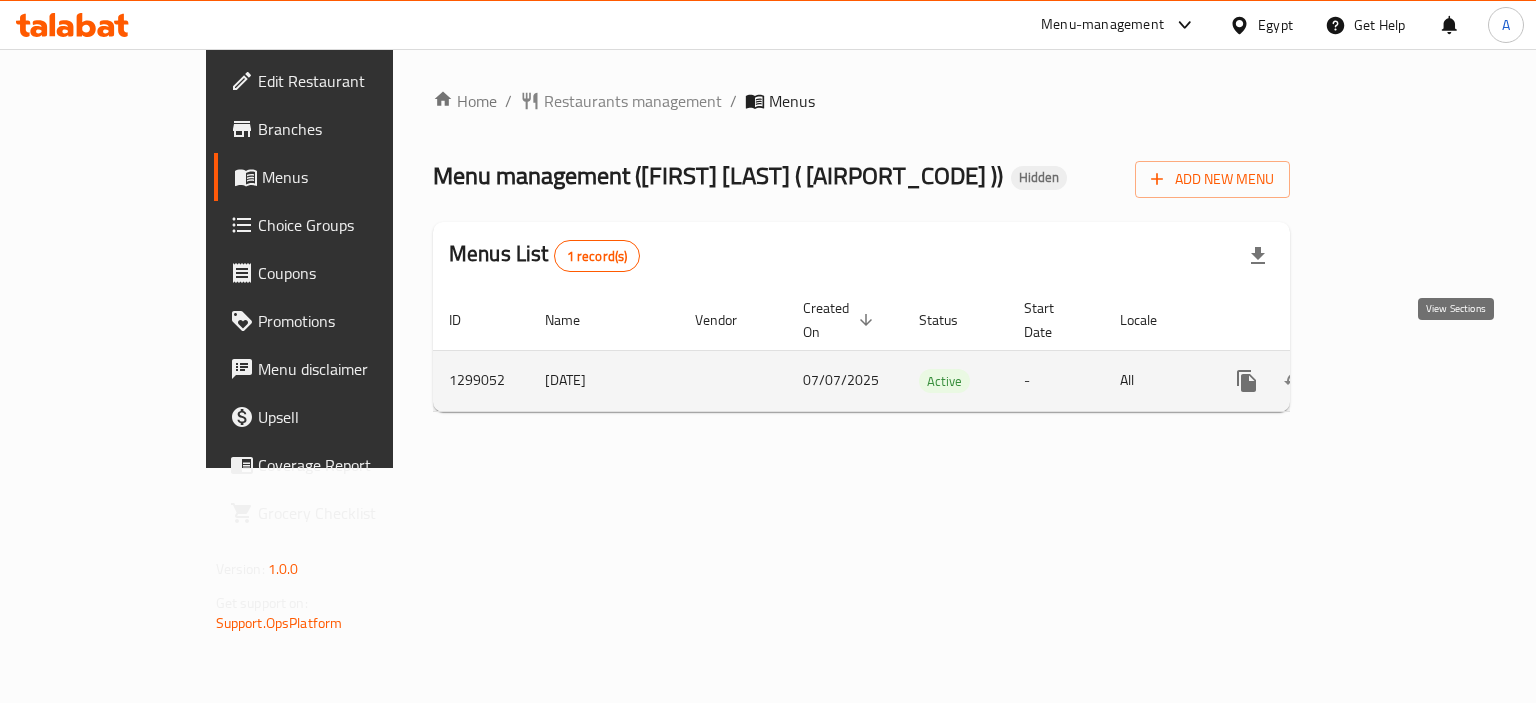 click 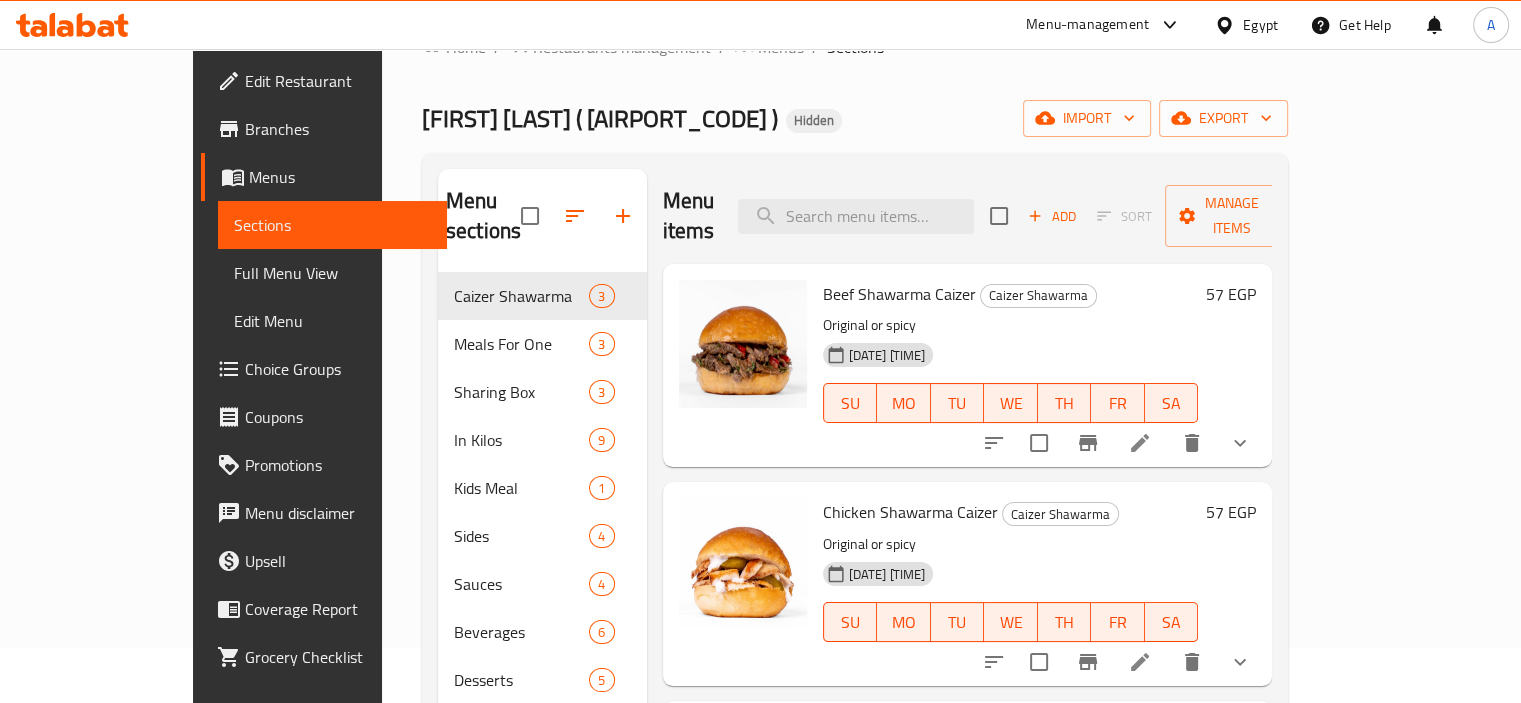 scroll, scrollTop: 100, scrollLeft: 0, axis: vertical 